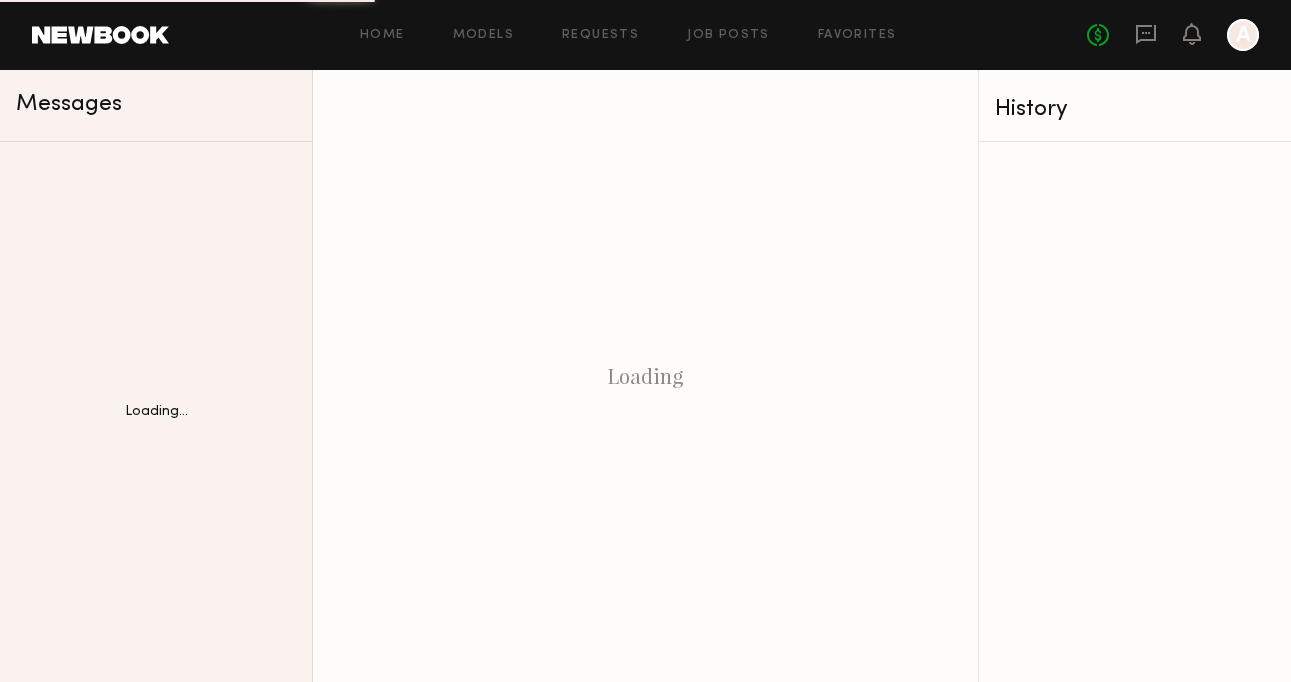 scroll, scrollTop: 0, scrollLeft: 0, axis: both 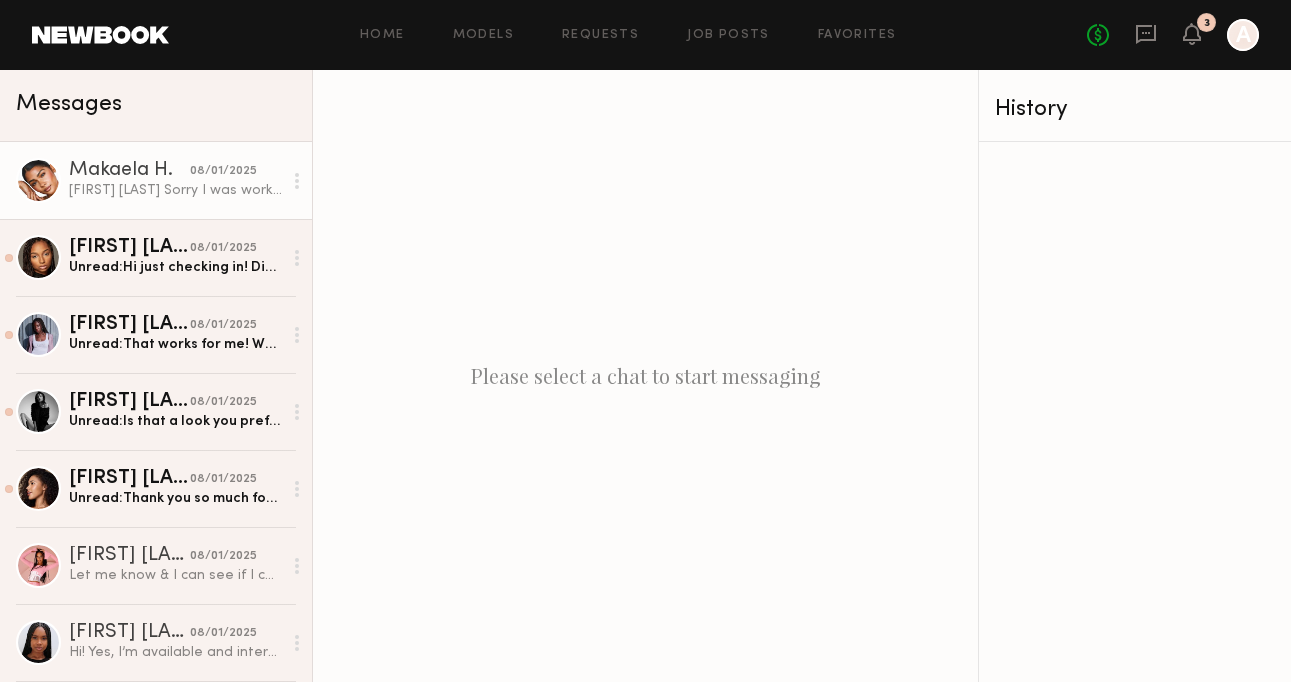 click on "08/01/2025" 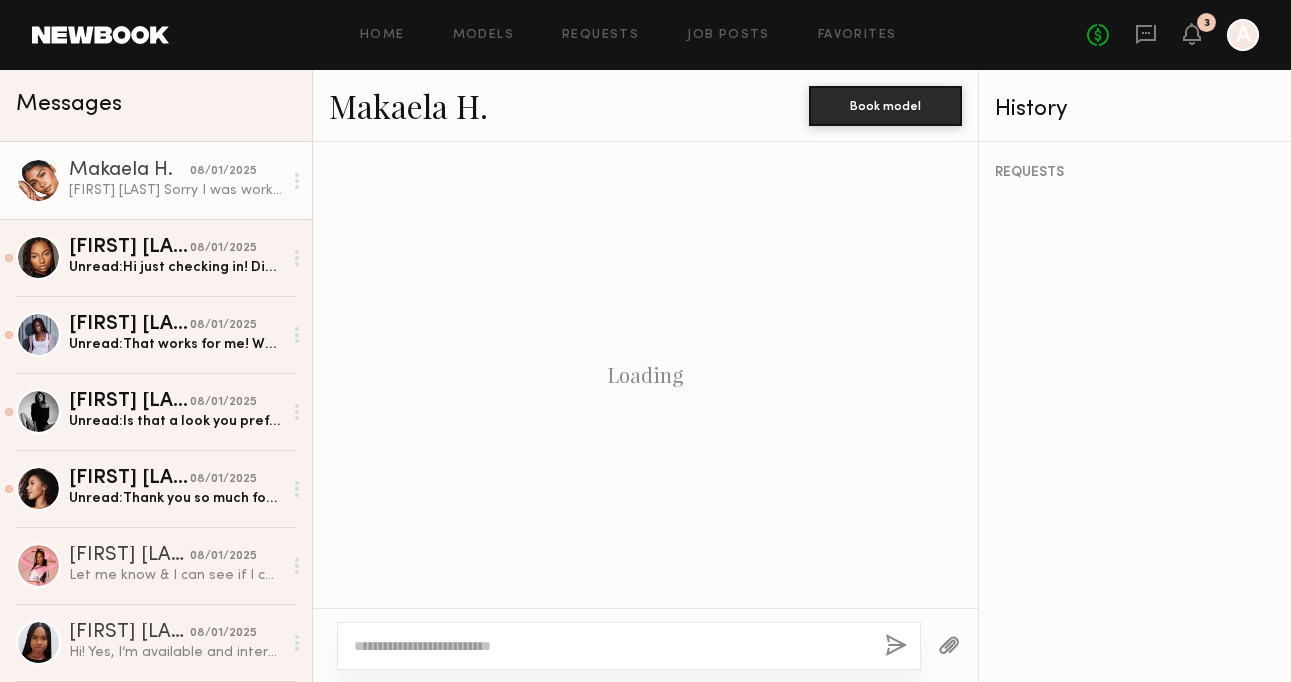scroll, scrollTop: 1173, scrollLeft: 0, axis: vertical 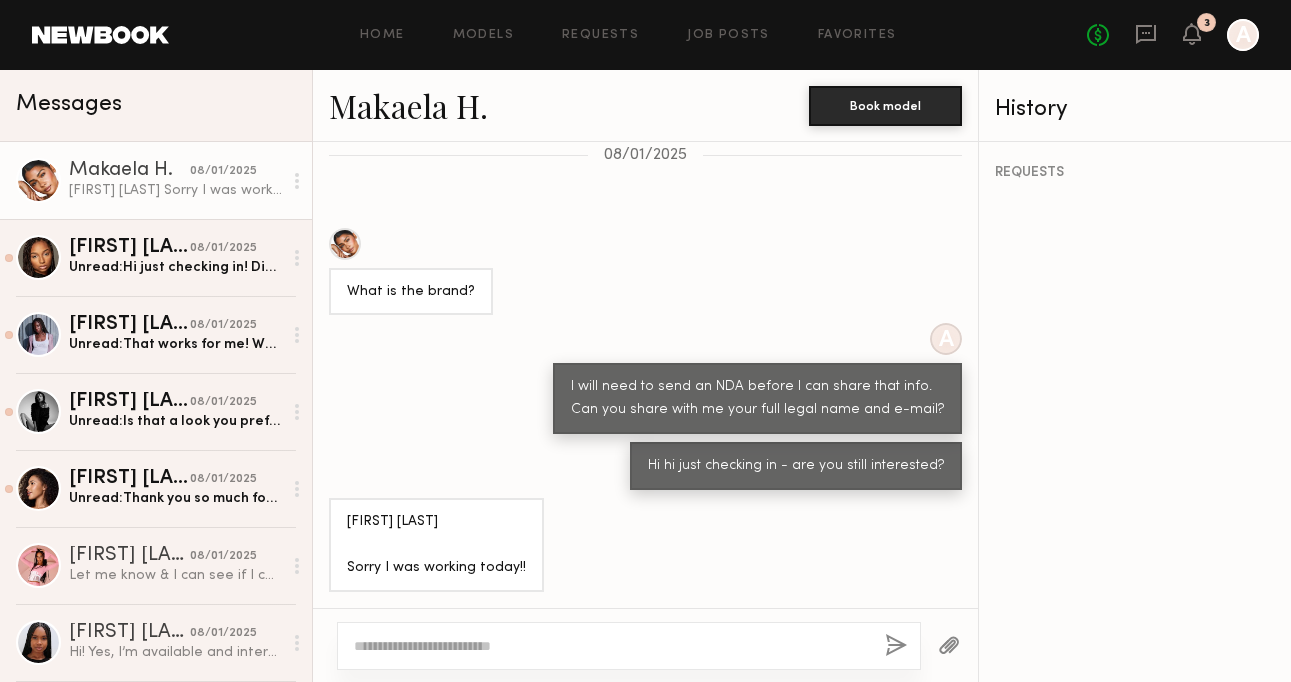 click on "[FIRST] [LAST]
[EMAIL]
Sorry I was working today!!" 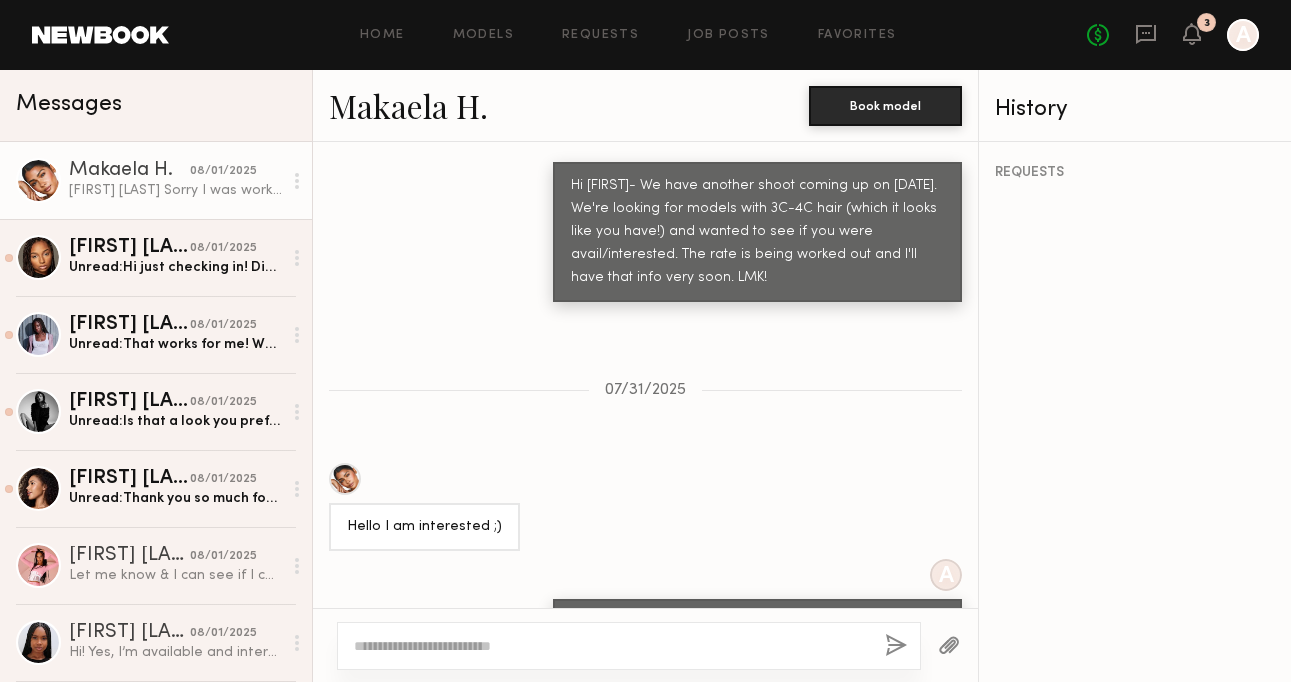 scroll, scrollTop: 2594, scrollLeft: 0, axis: vertical 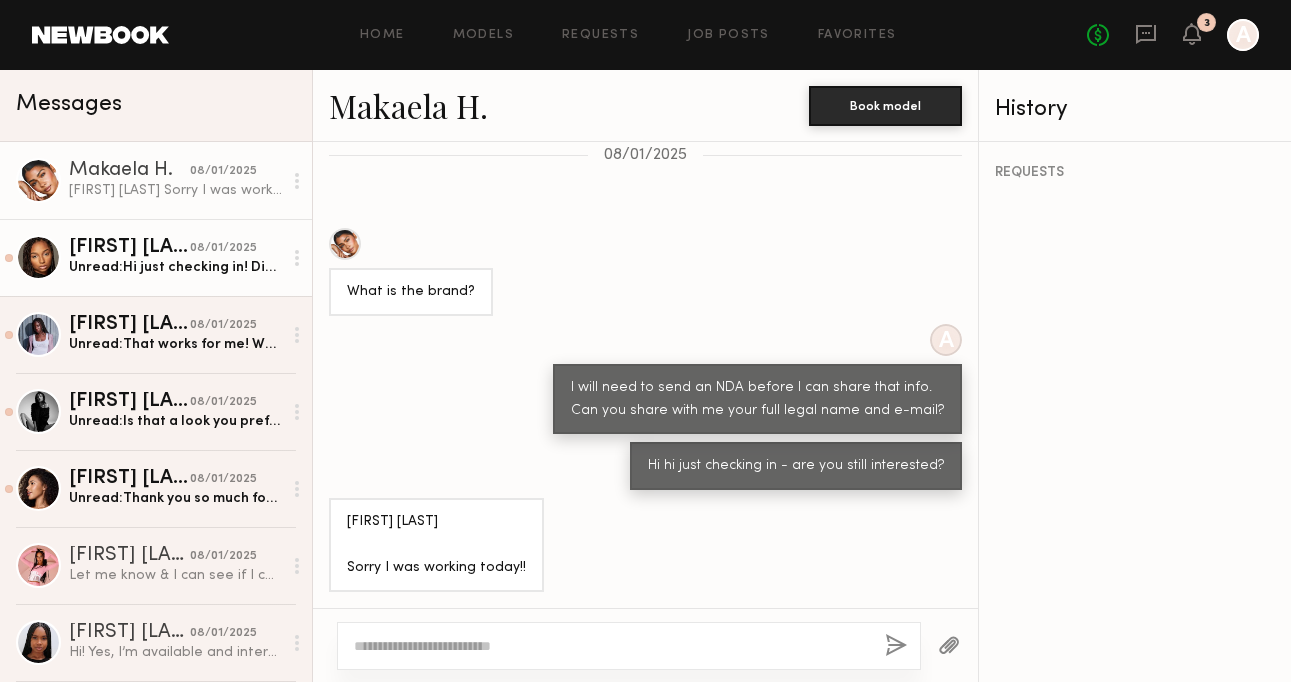 click on "Alexis J. 08/01/2025 Unread:  Hi just checking in! Did you want to book for the 12th?" 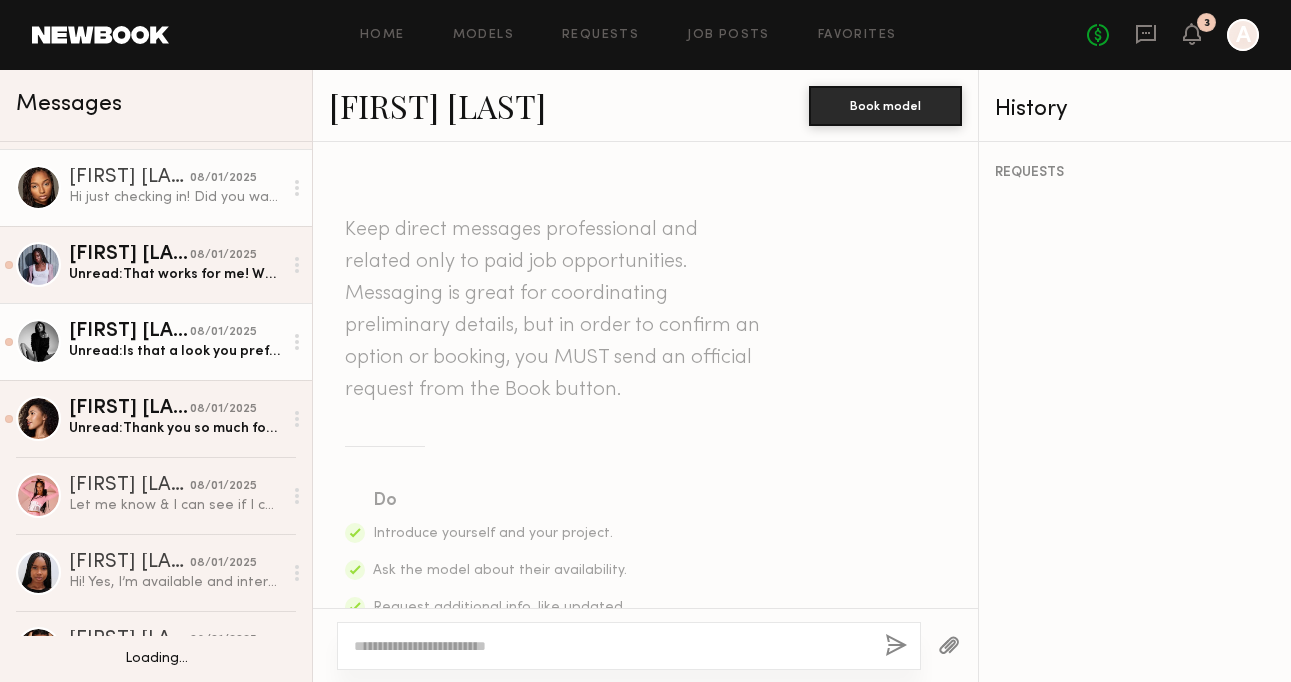 scroll, scrollTop: 119, scrollLeft: 0, axis: vertical 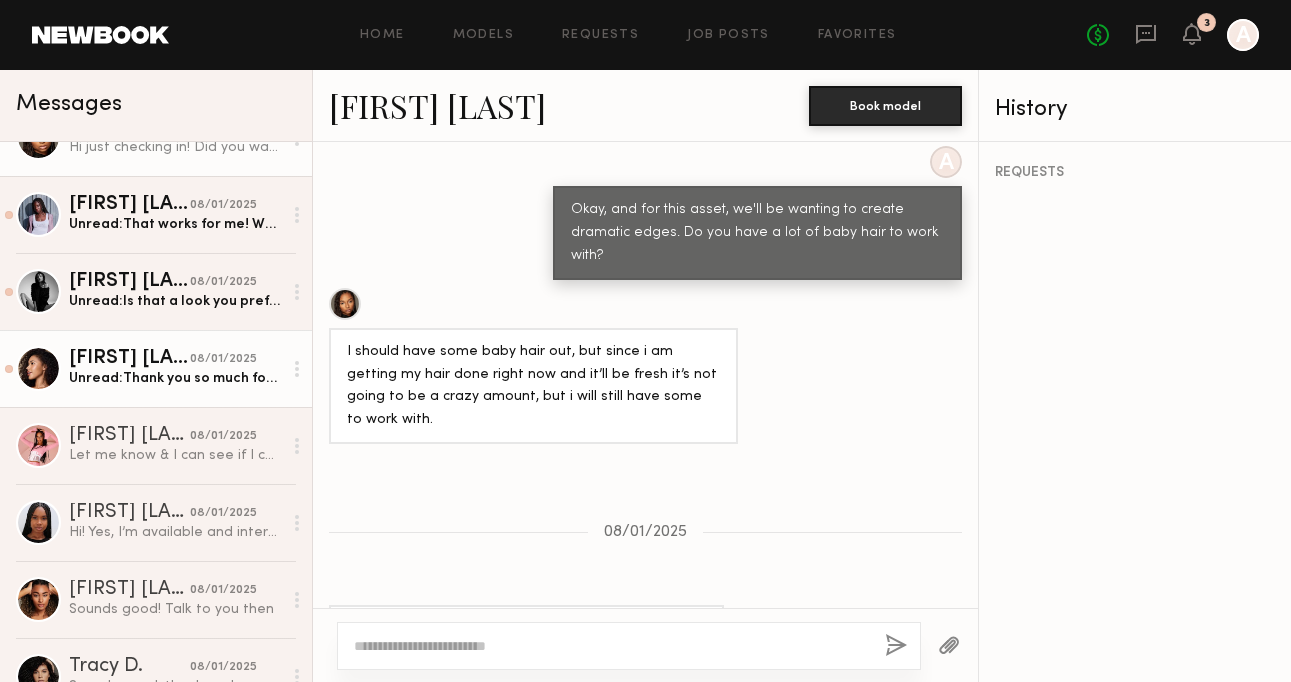 click on "Rachael E. 08/01/2025 Unread:  Thank you so much for your consideration.
For the future: I'm off on Mondays so I'm more flexible with rates and schedule but Tuesday- Saturday I have to stick to my rates since I will need to call off. Have a great weekend" 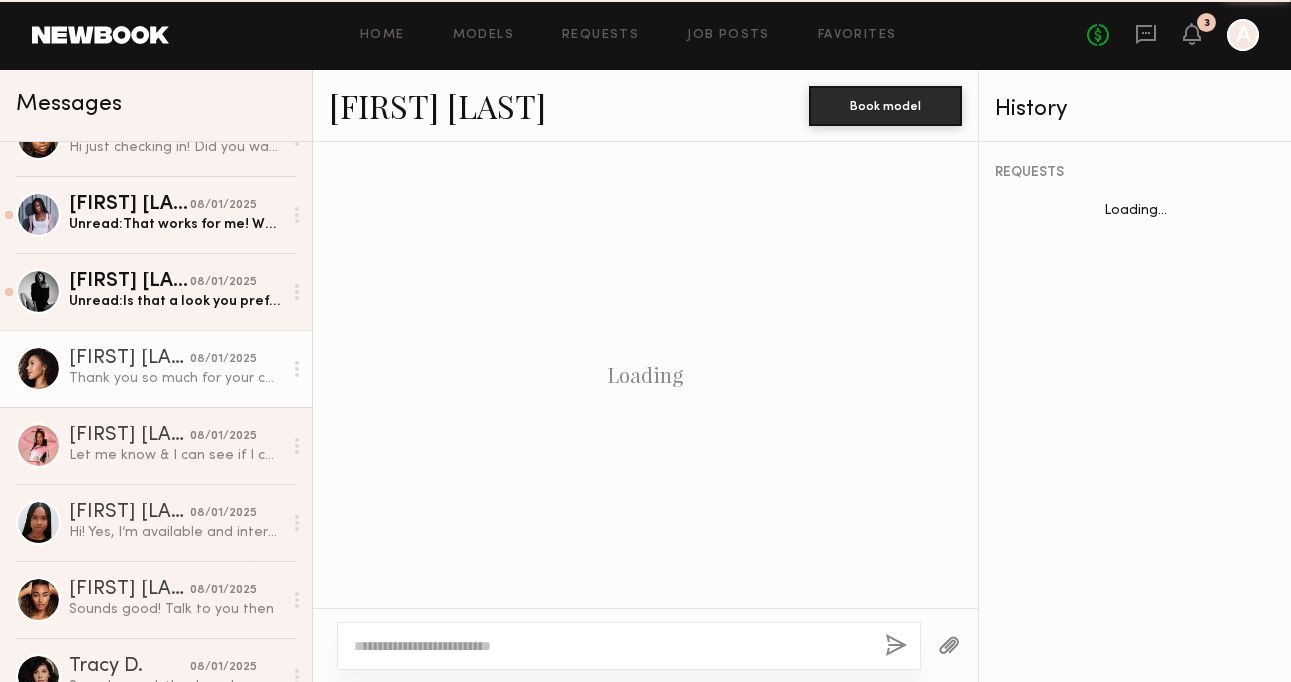 scroll, scrollTop: 2231, scrollLeft: 0, axis: vertical 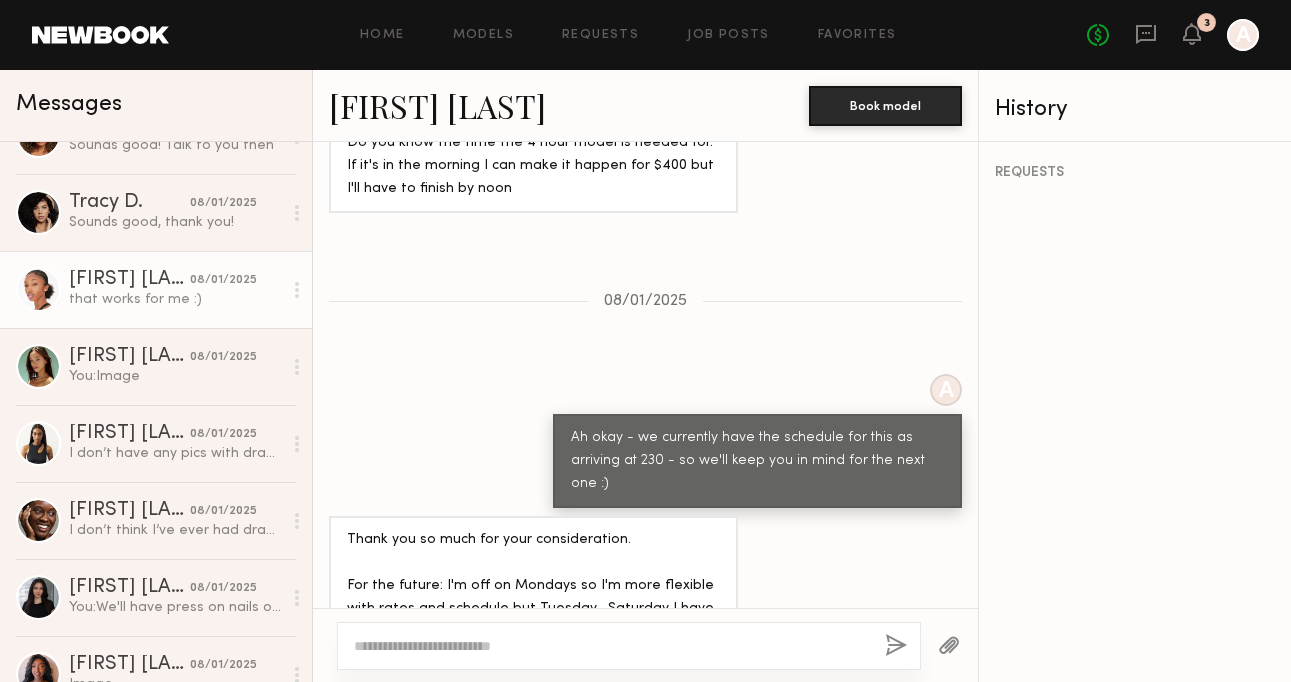 click on "that works for me :)" 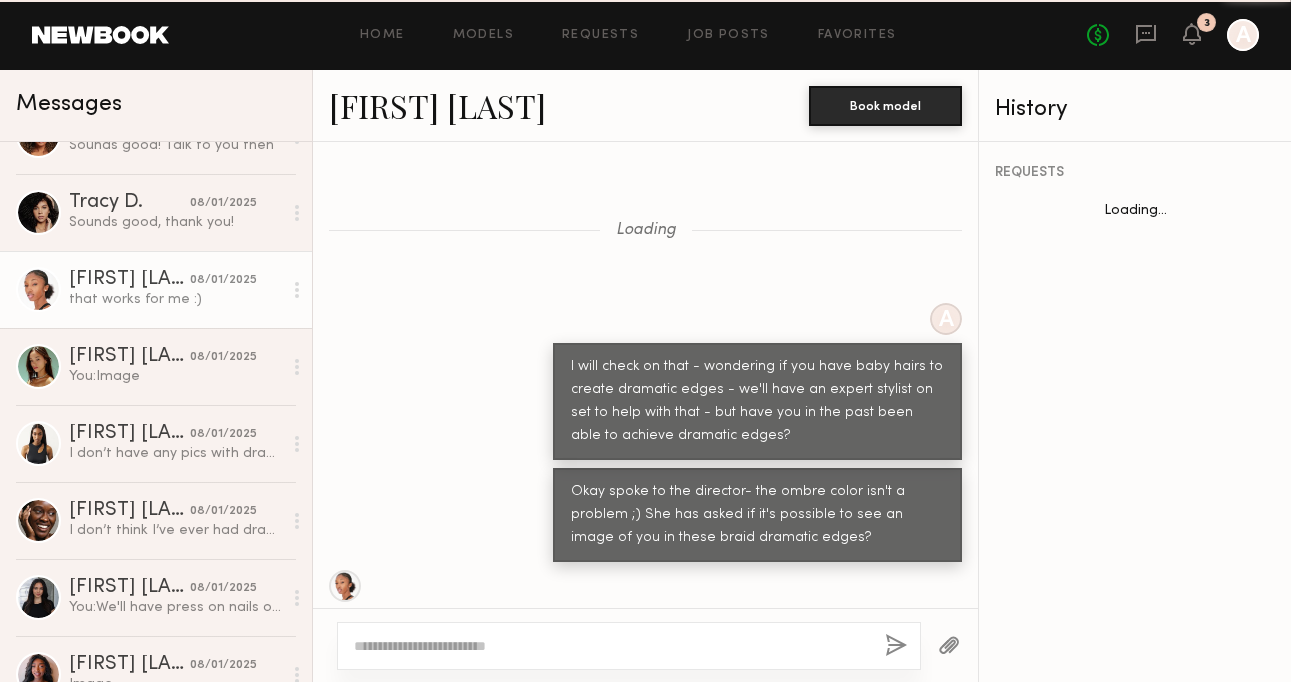 scroll, scrollTop: 2510, scrollLeft: 0, axis: vertical 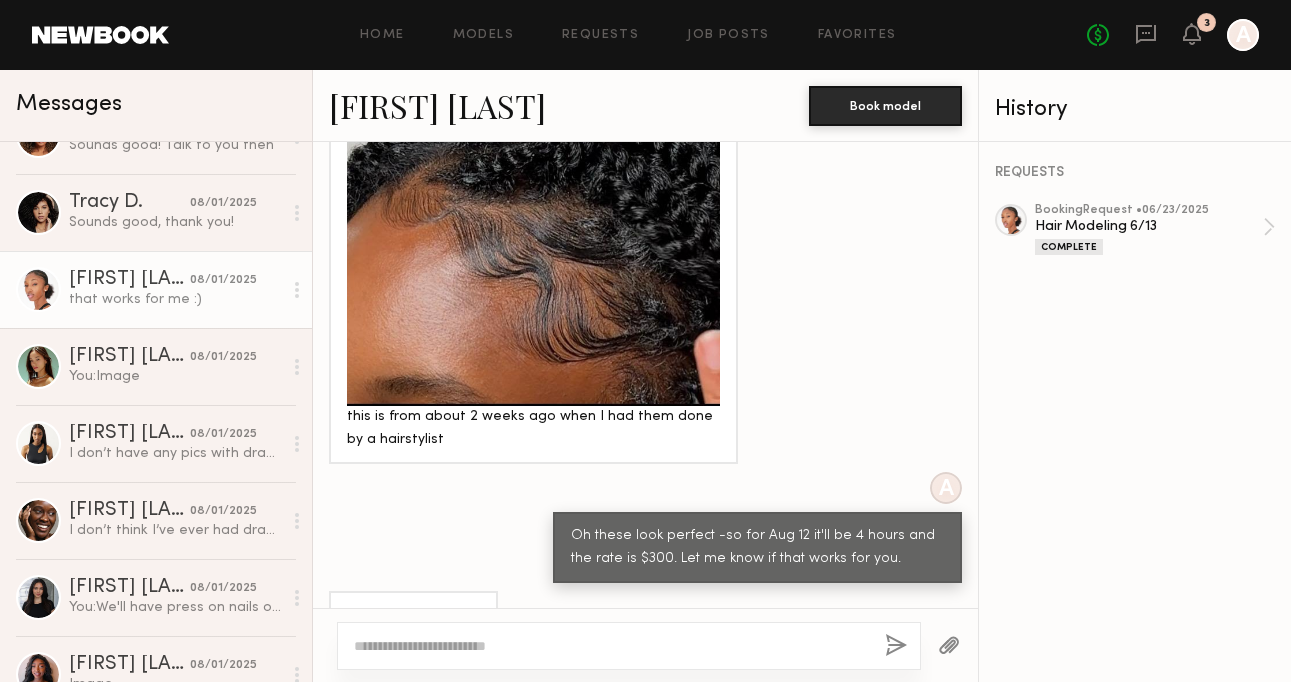 click on "Ericka T." 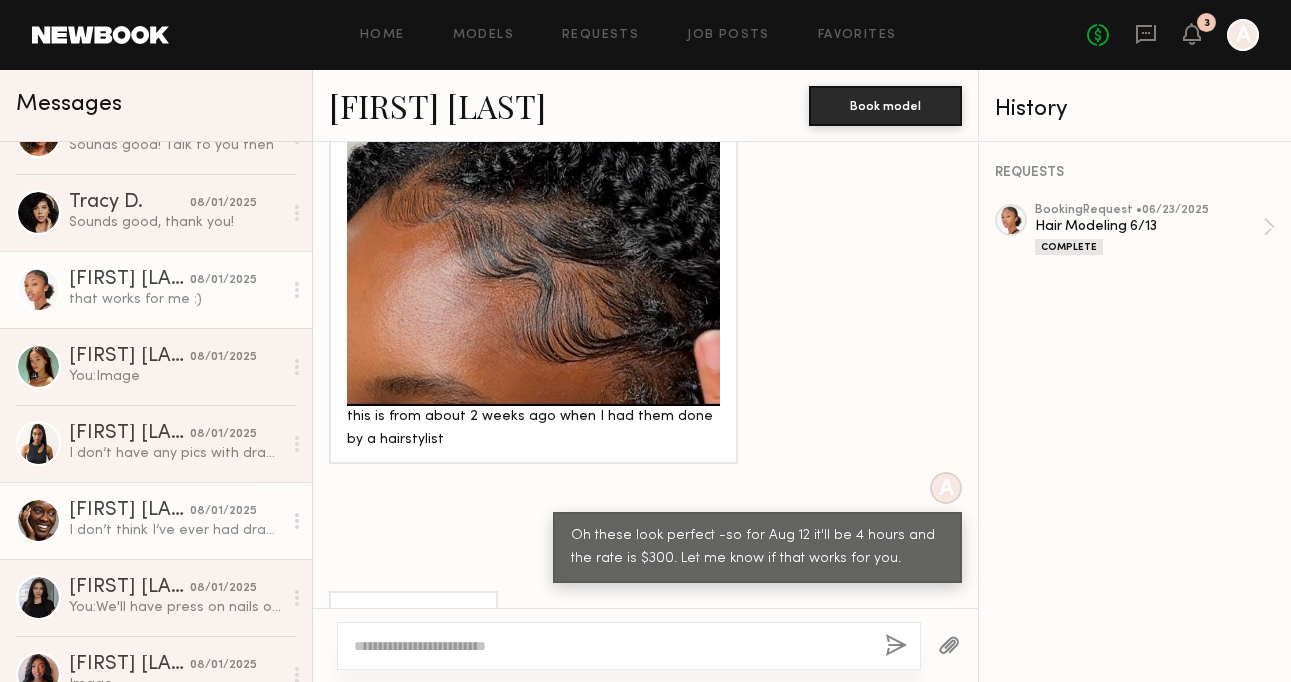 click on "I don’t think I’ve ever had dramatic edges just the typical" 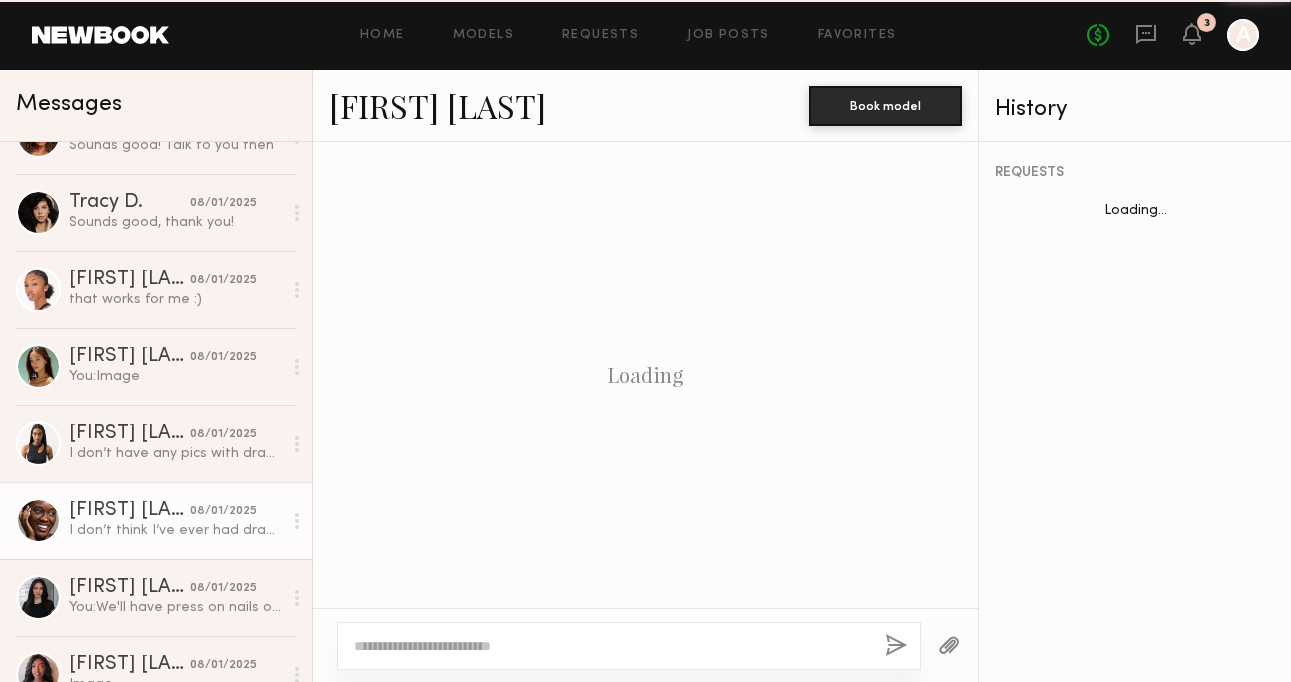 scroll, scrollTop: 2010, scrollLeft: 0, axis: vertical 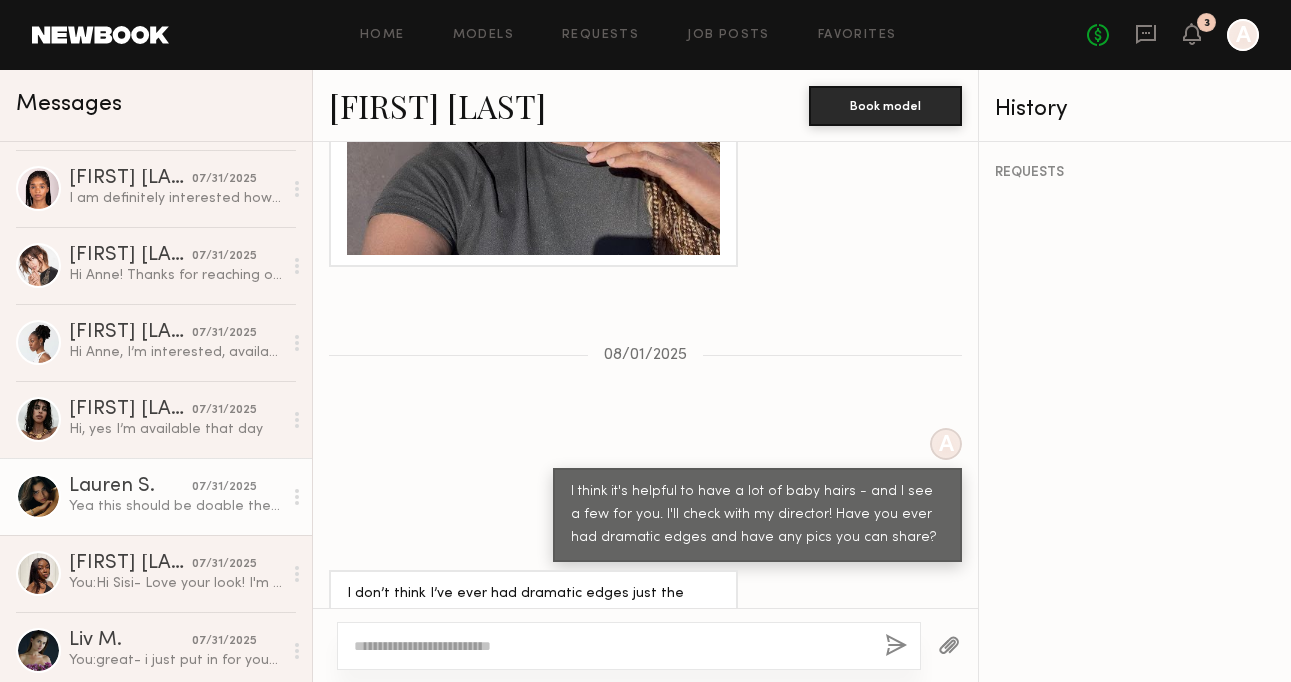 click on "Yea this should be doable then !" 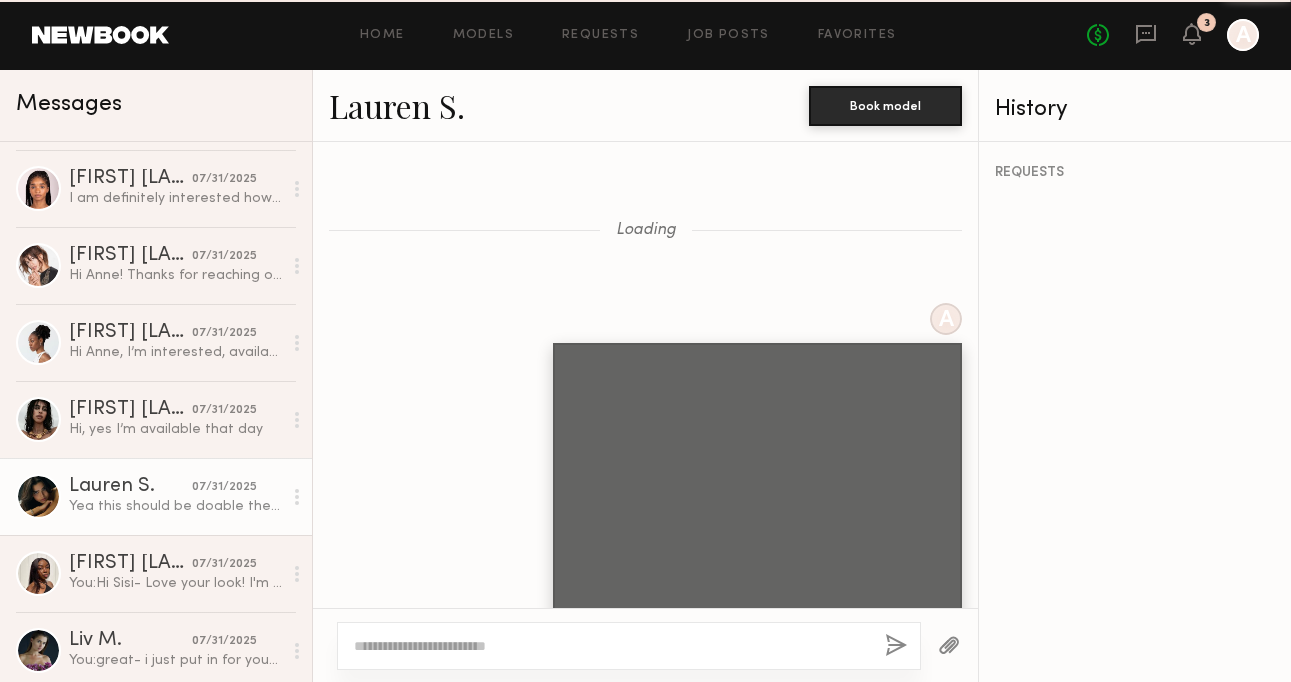 scroll, scrollTop: 1265, scrollLeft: 0, axis: vertical 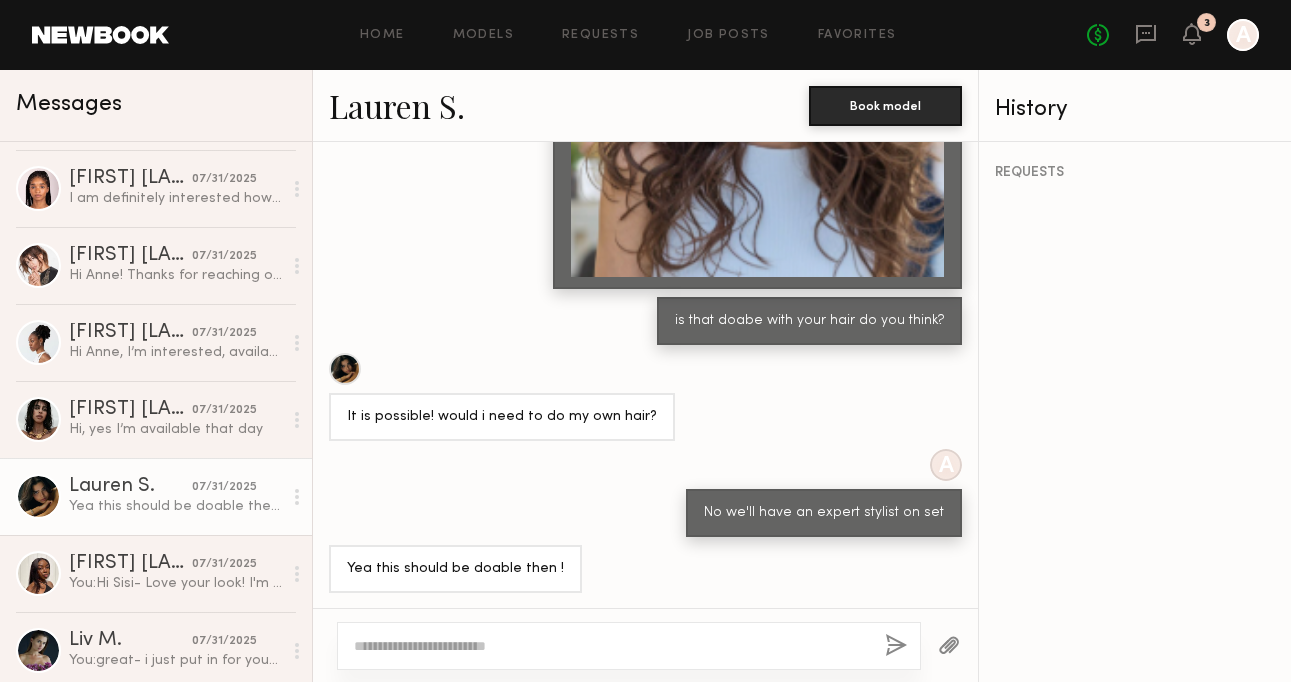 click on "Lauren S." 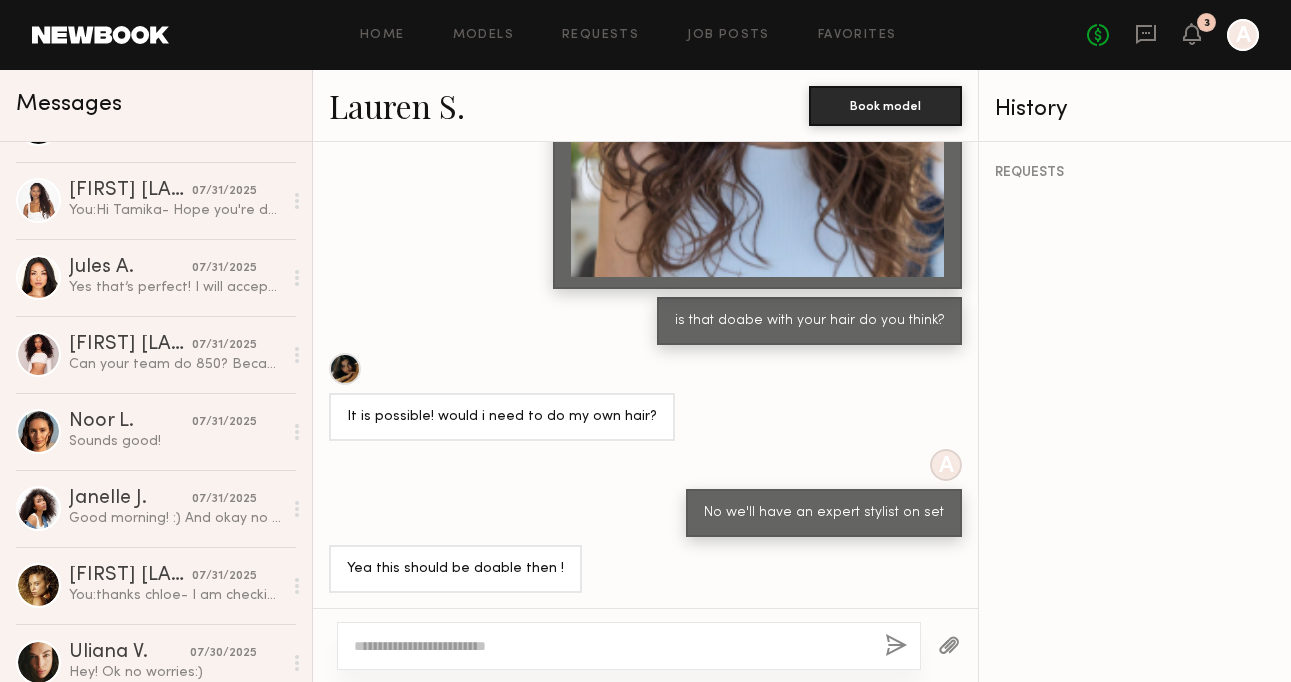 scroll, scrollTop: 2298, scrollLeft: 0, axis: vertical 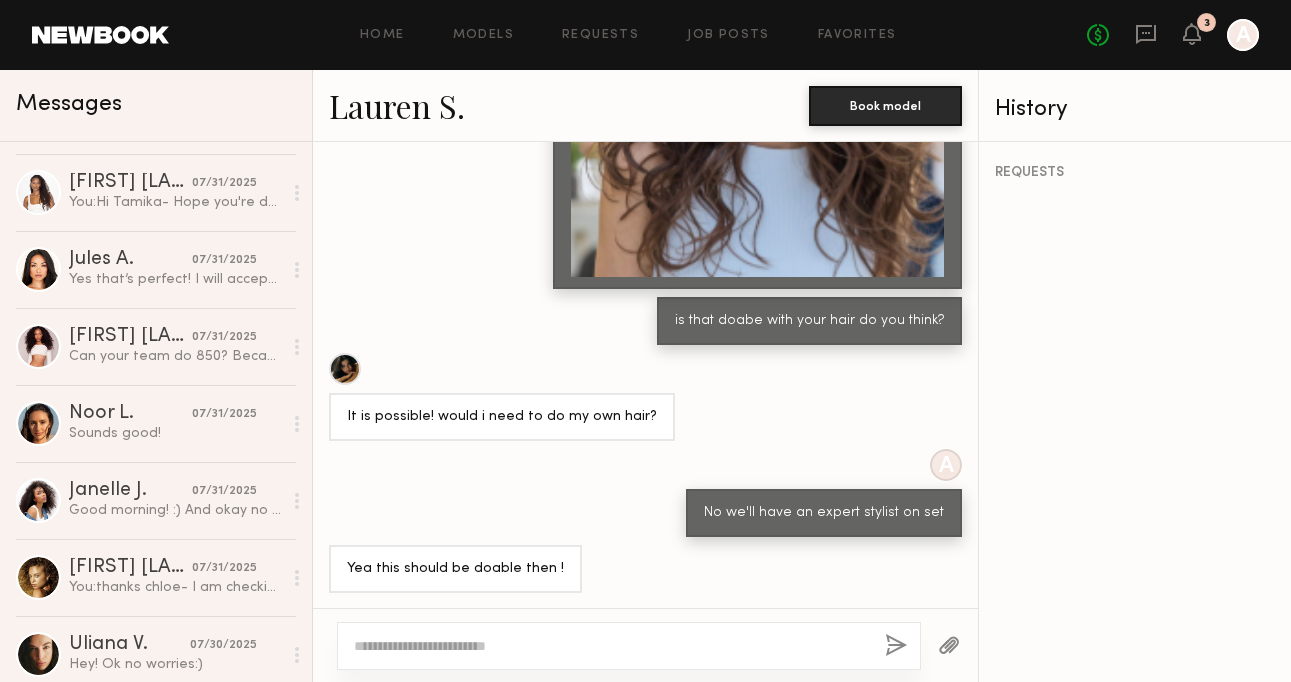 click on "Noor L. 07/31/2025 Sounds good!" 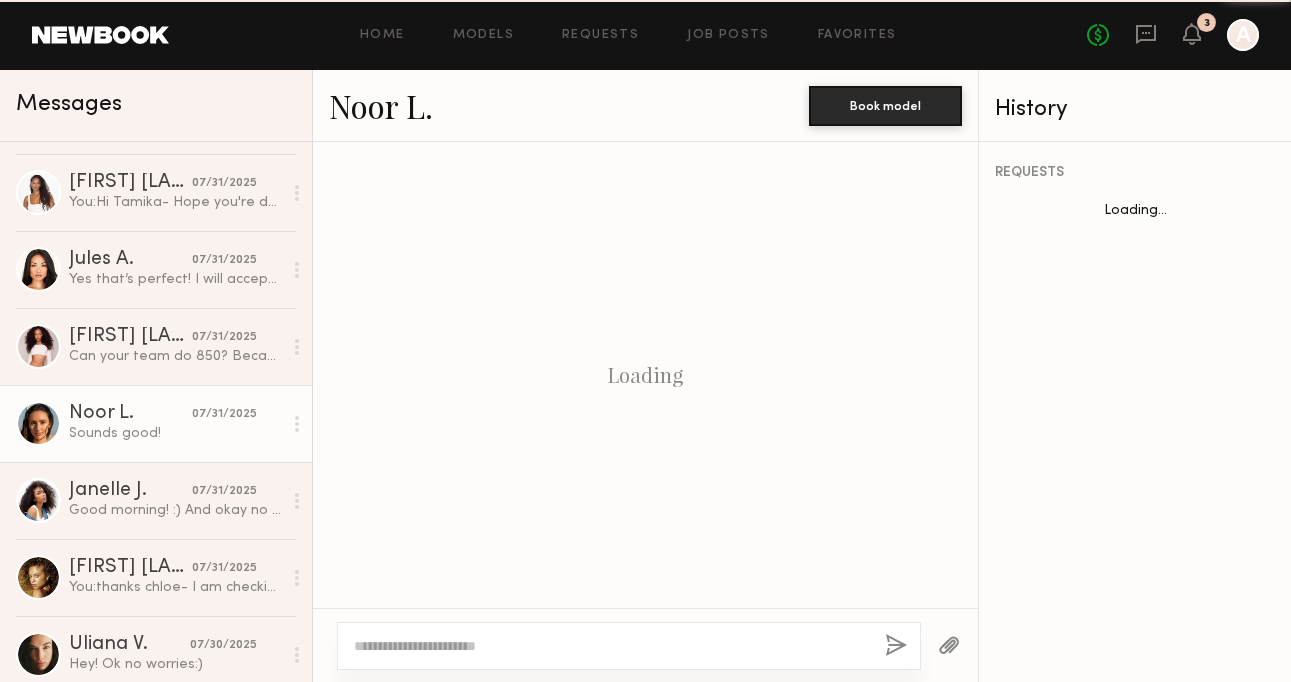 scroll, scrollTop: 1051, scrollLeft: 0, axis: vertical 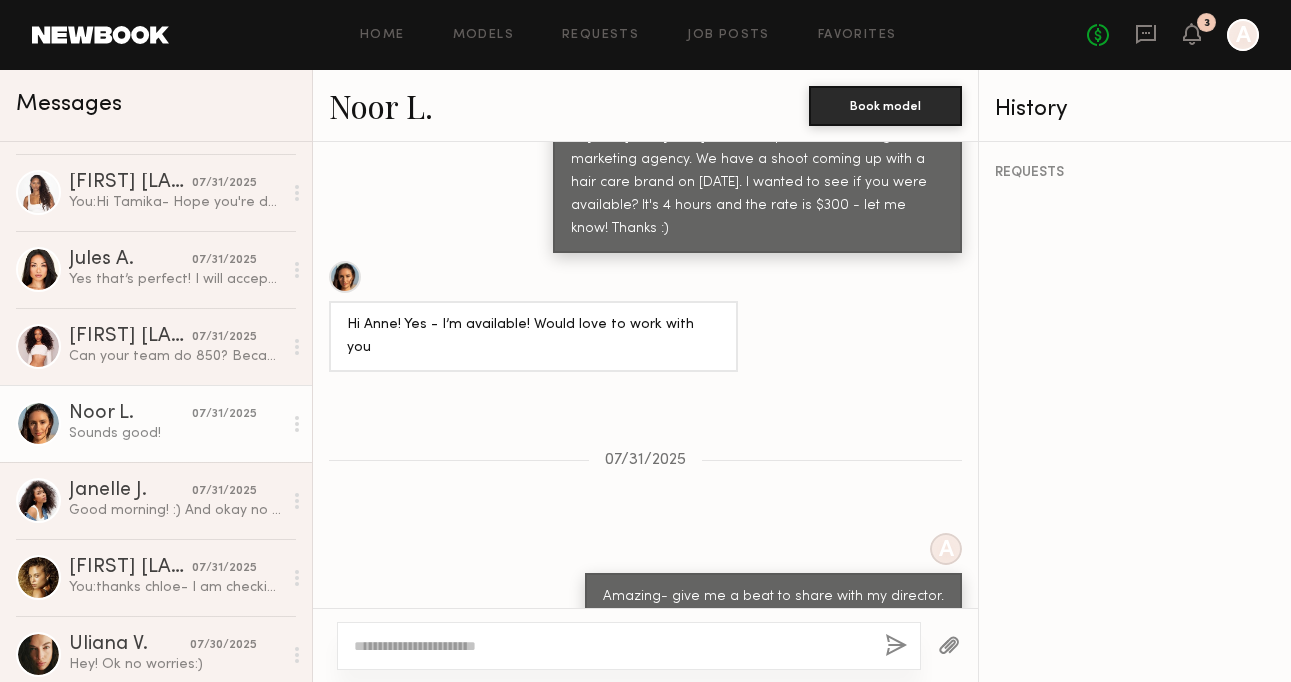 click on "Noor L." 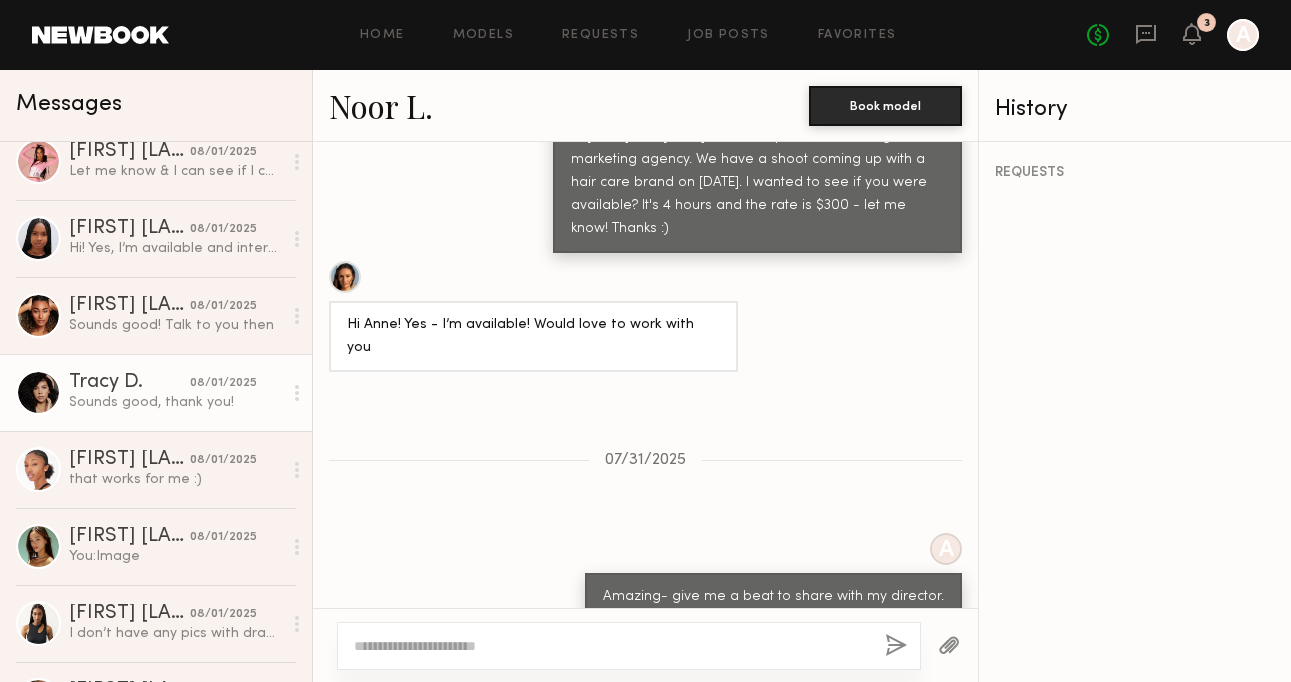 scroll, scrollTop: 374, scrollLeft: 0, axis: vertical 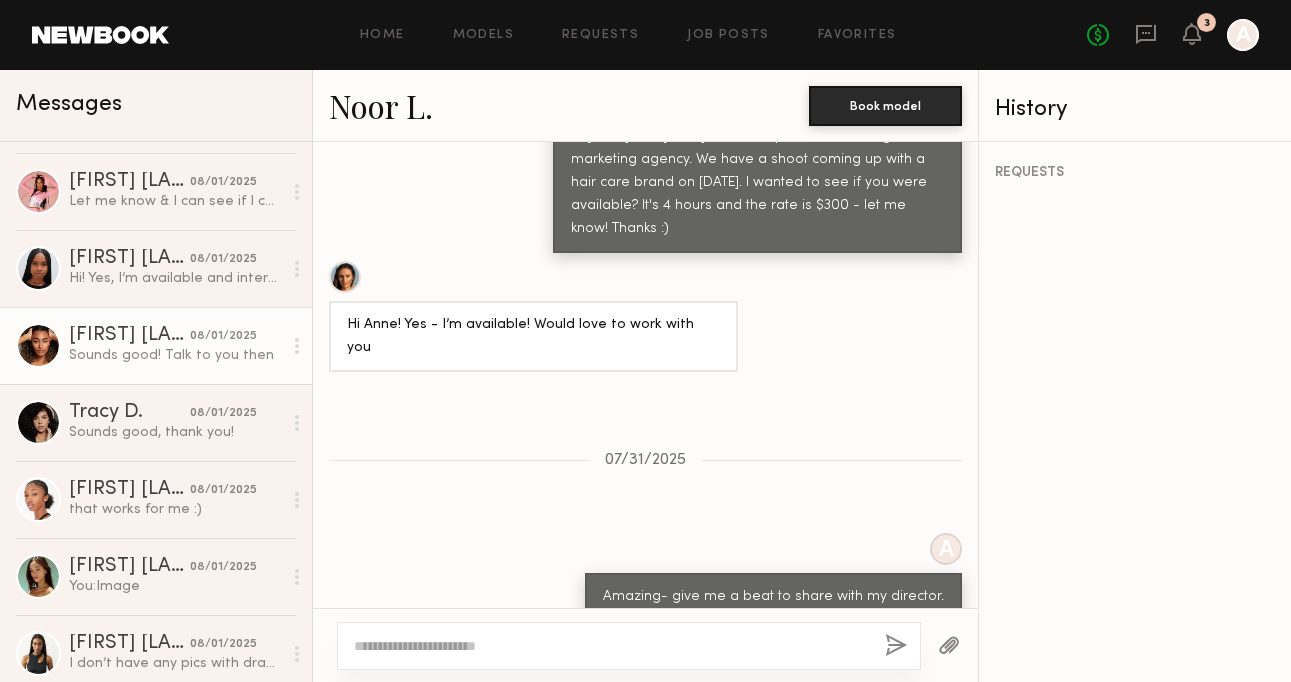 click on "Desree H." 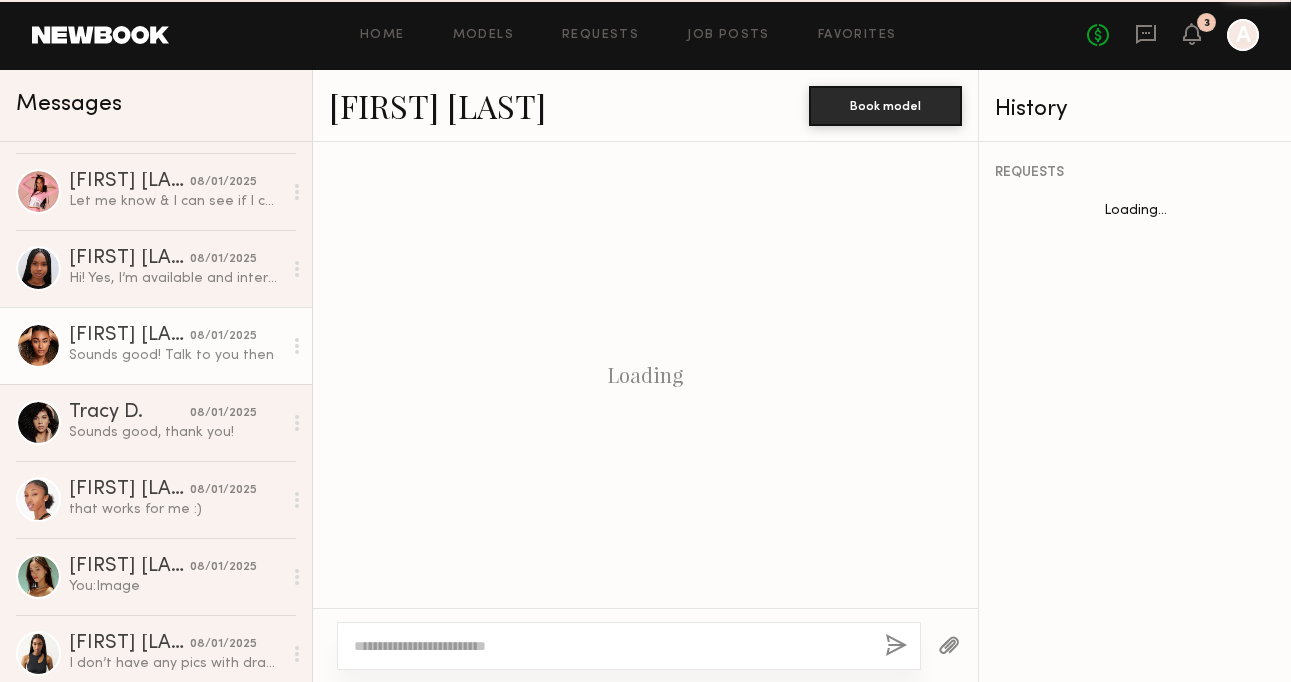 scroll, scrollTop: 1437, scrollLeft: 0, axis: vertical 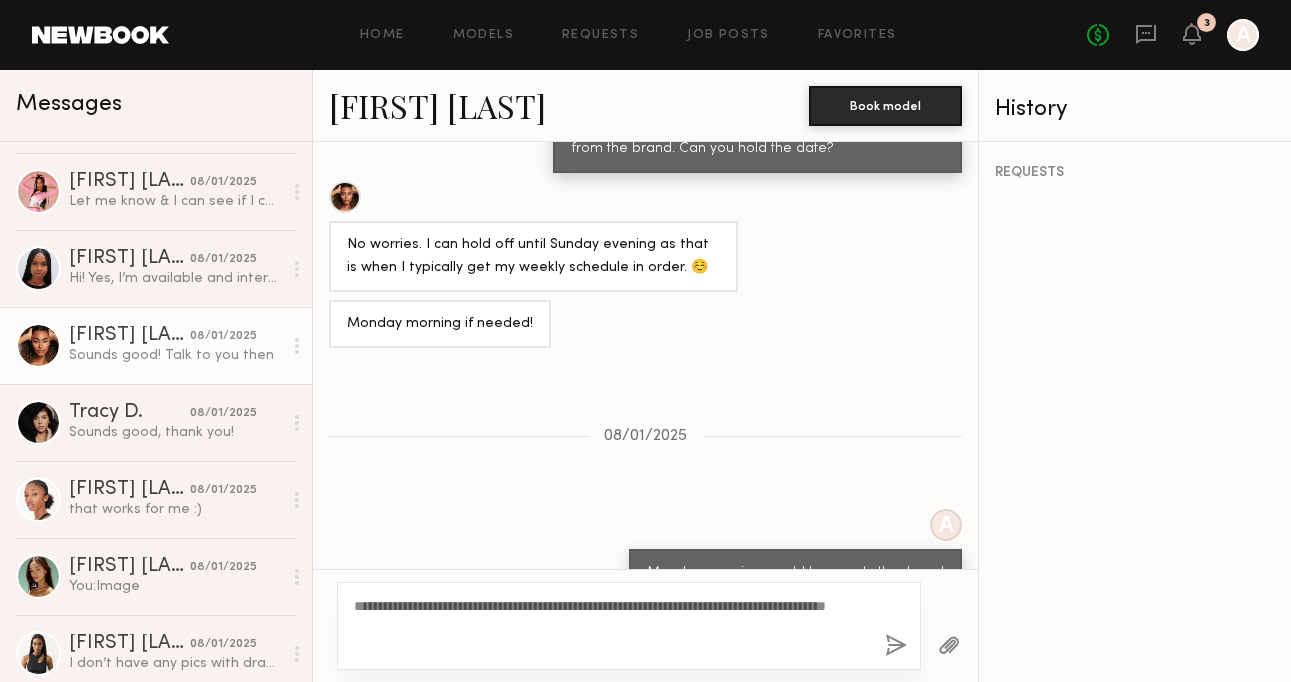 type on "**********" 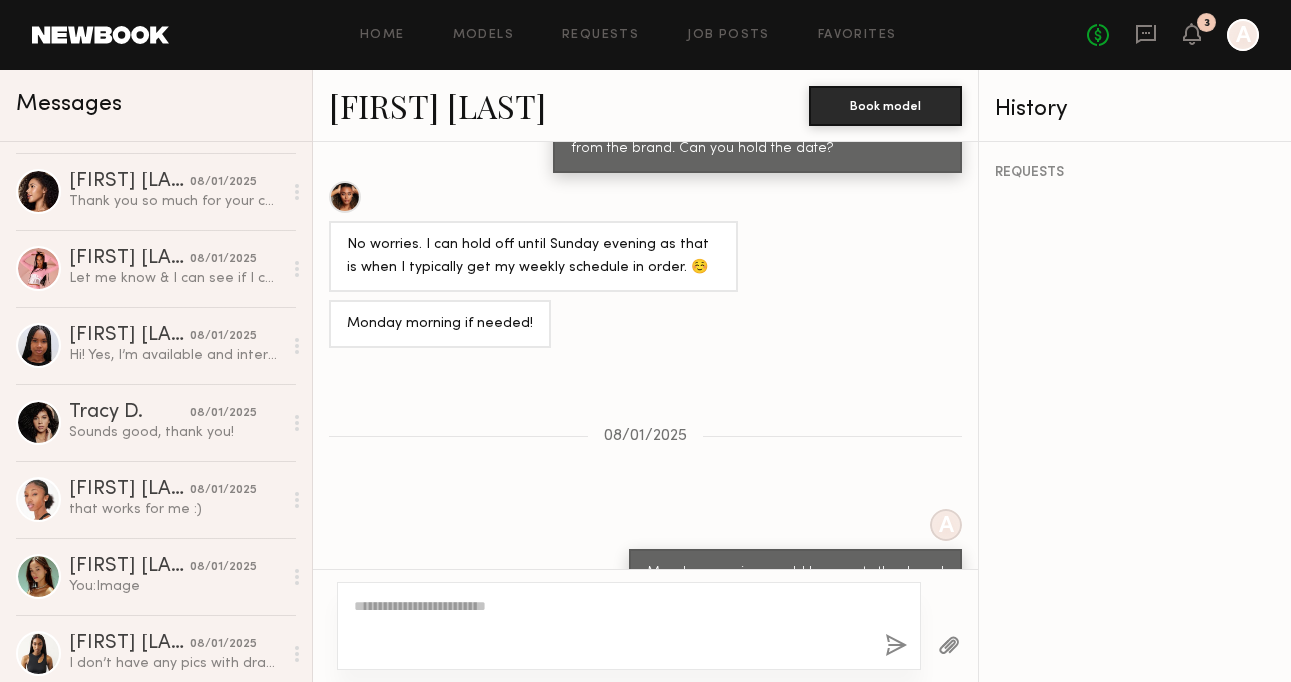scroll, scrollTop: 1859, scrollLeft: 0, axis: vertical 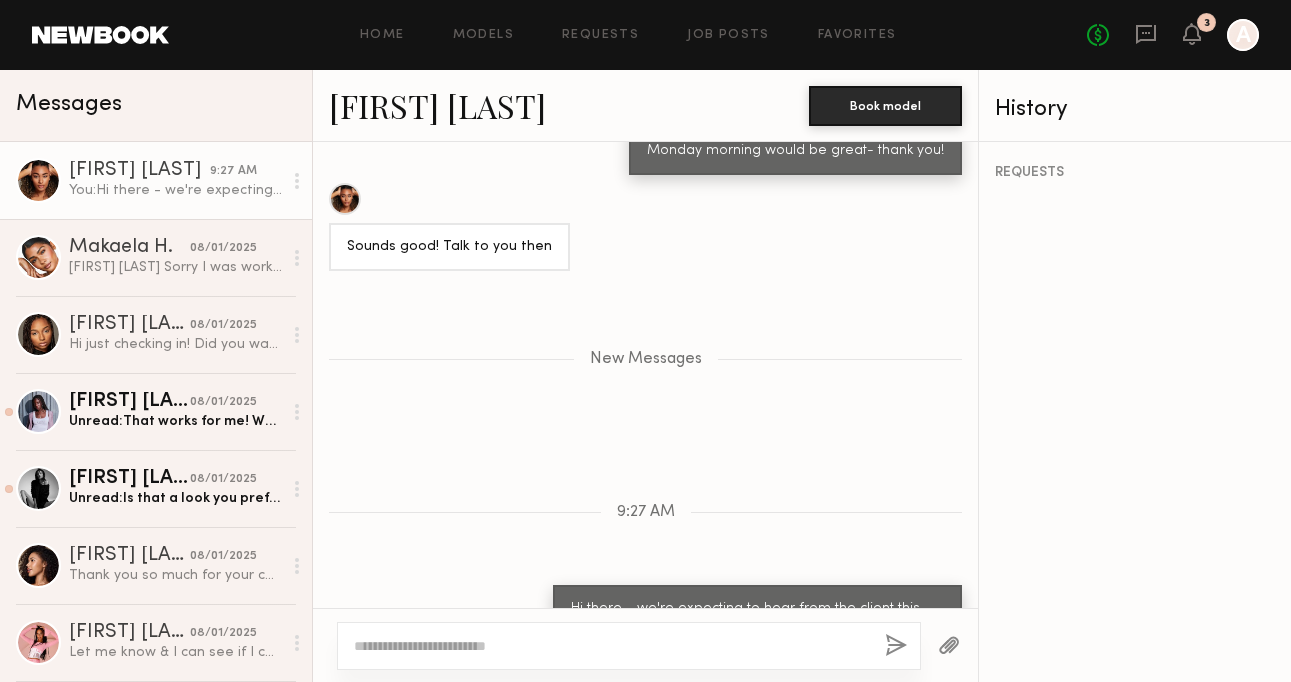 click on "Desree H." 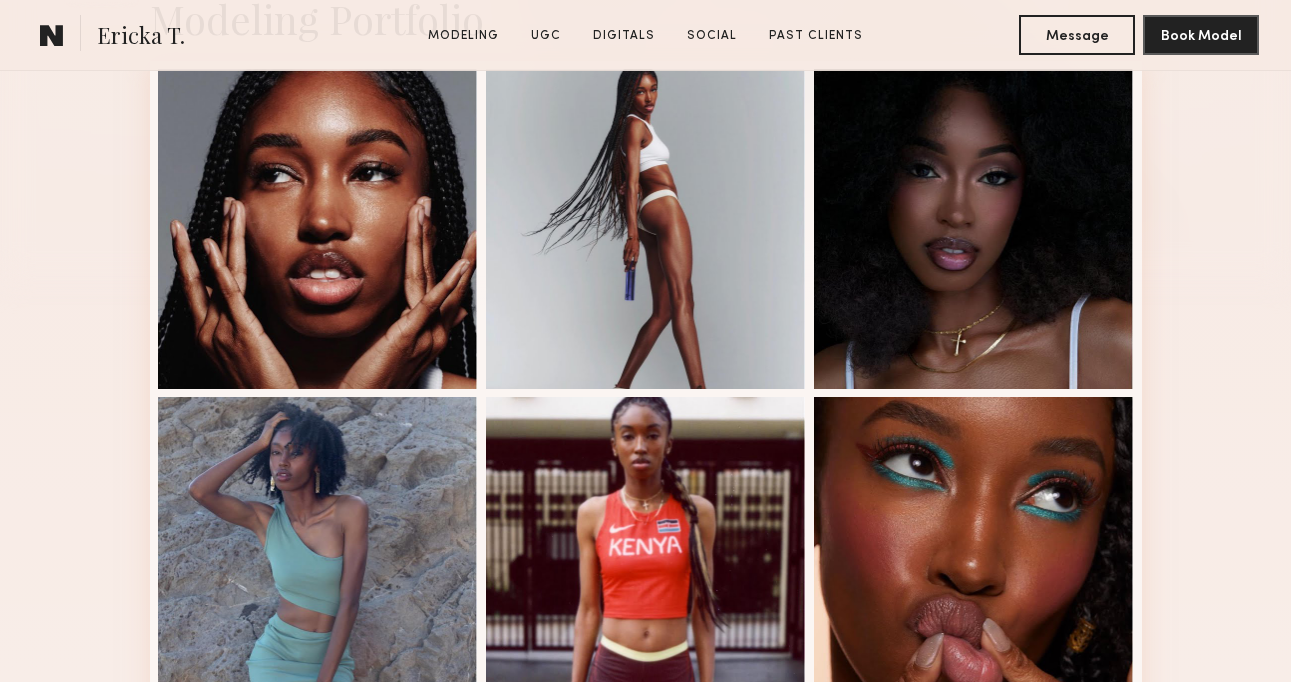 scroll, scrollTop: 520, scrollLeft: 0, axis: vertical 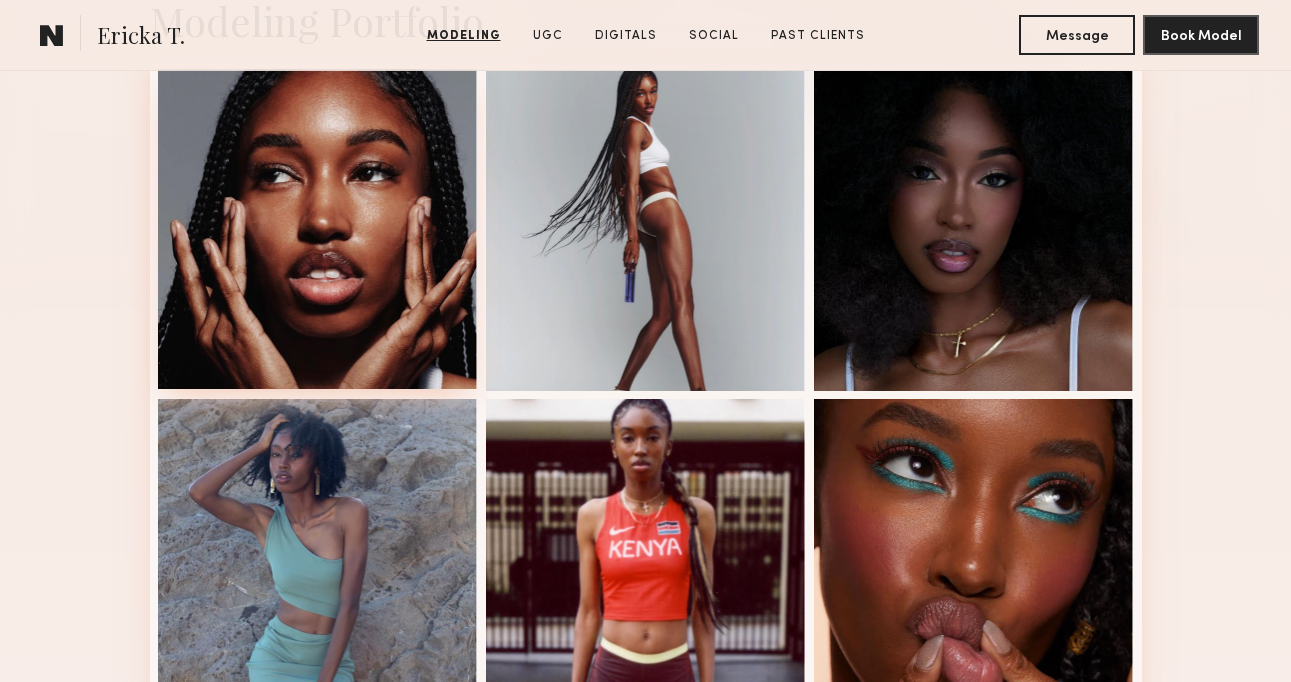 click at bounding box center [318, 229] 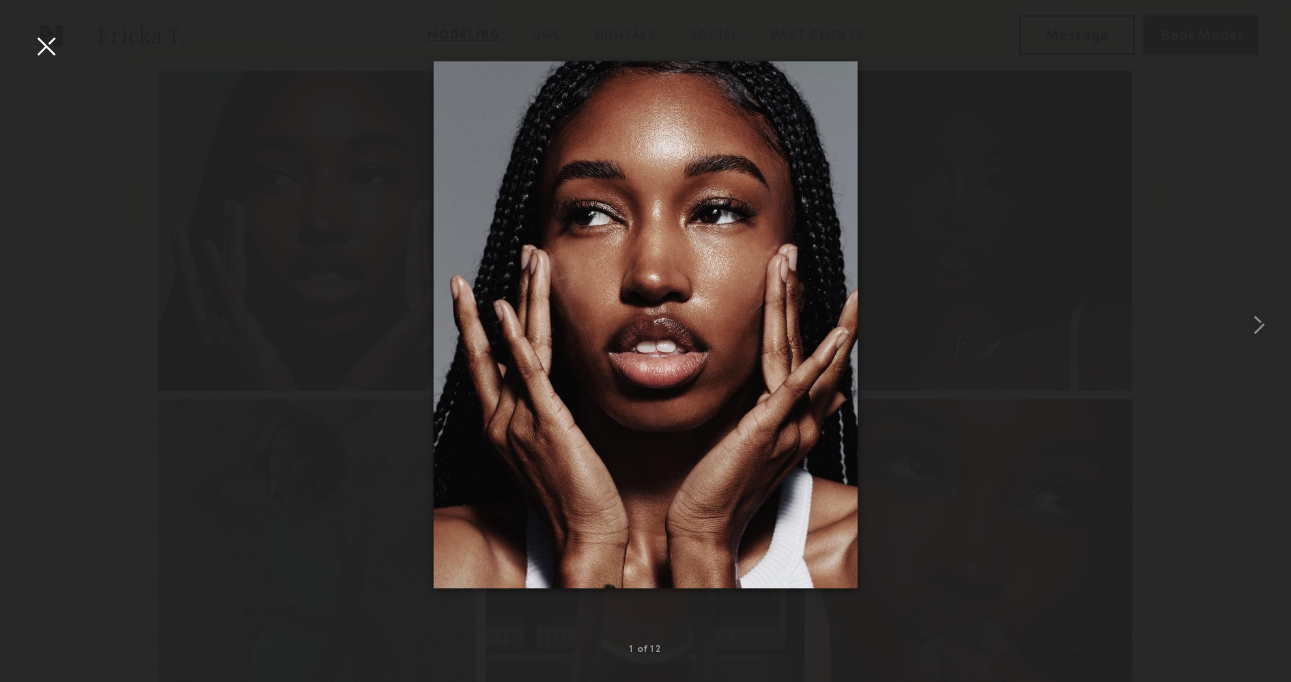 click at bounding box center [46, 46] 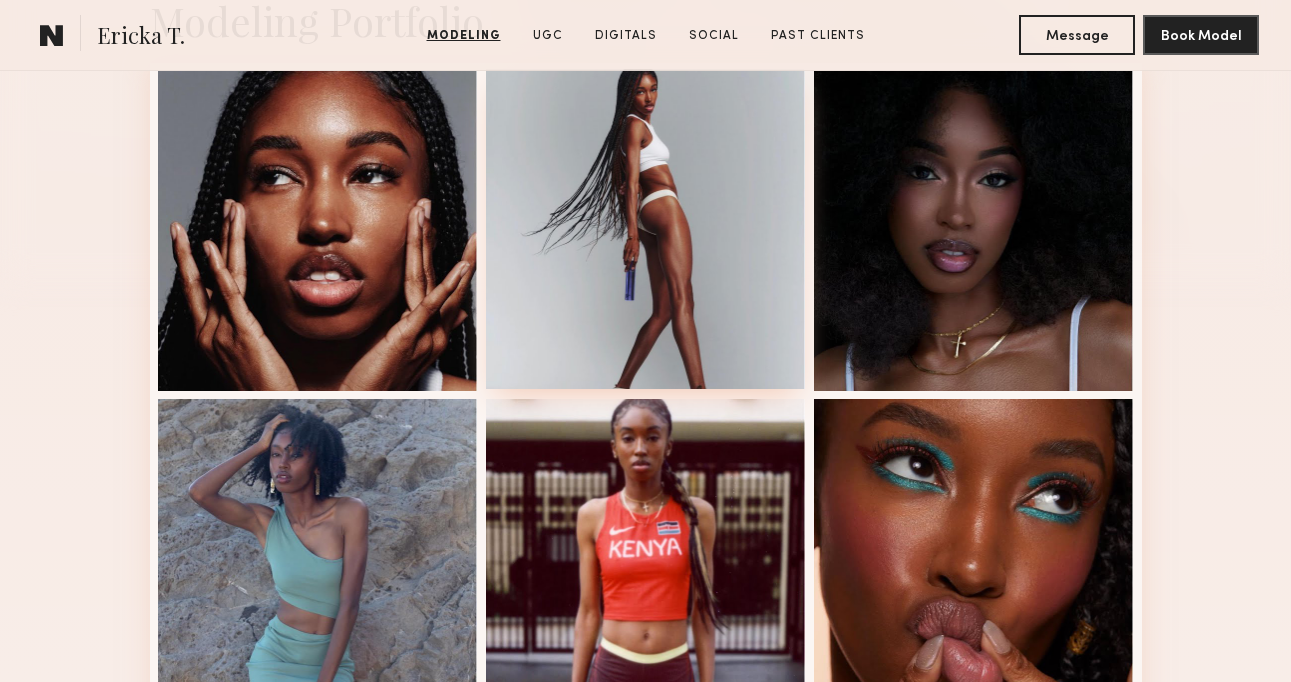 scroll, scrollTop: 0, scrollLeft: 0, axis: both 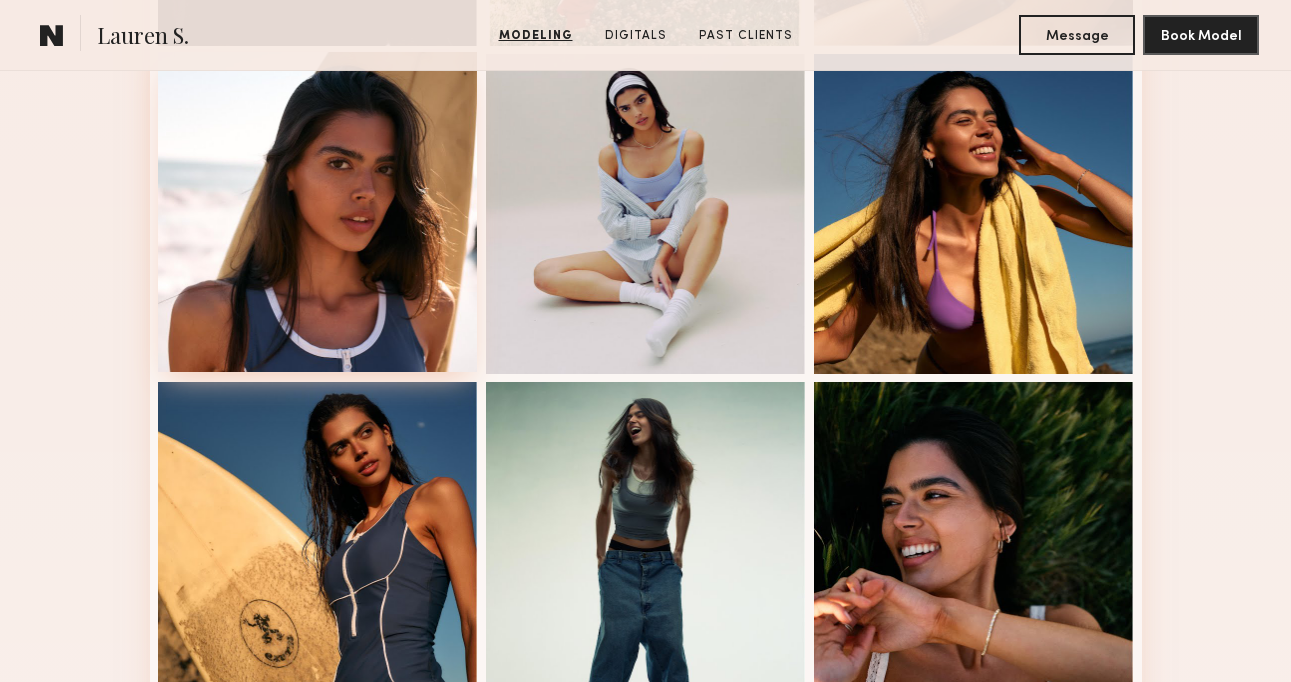 click at bounding box center (318, 212) 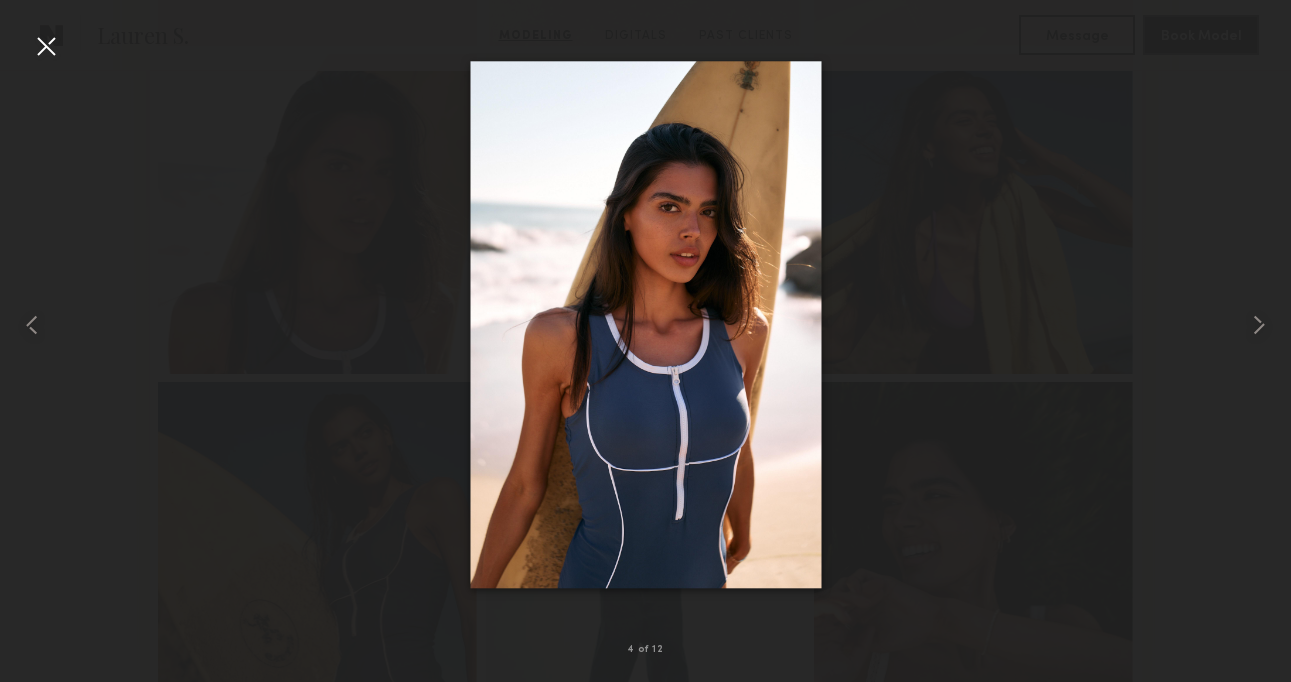 click at bounding box center (46, 46) 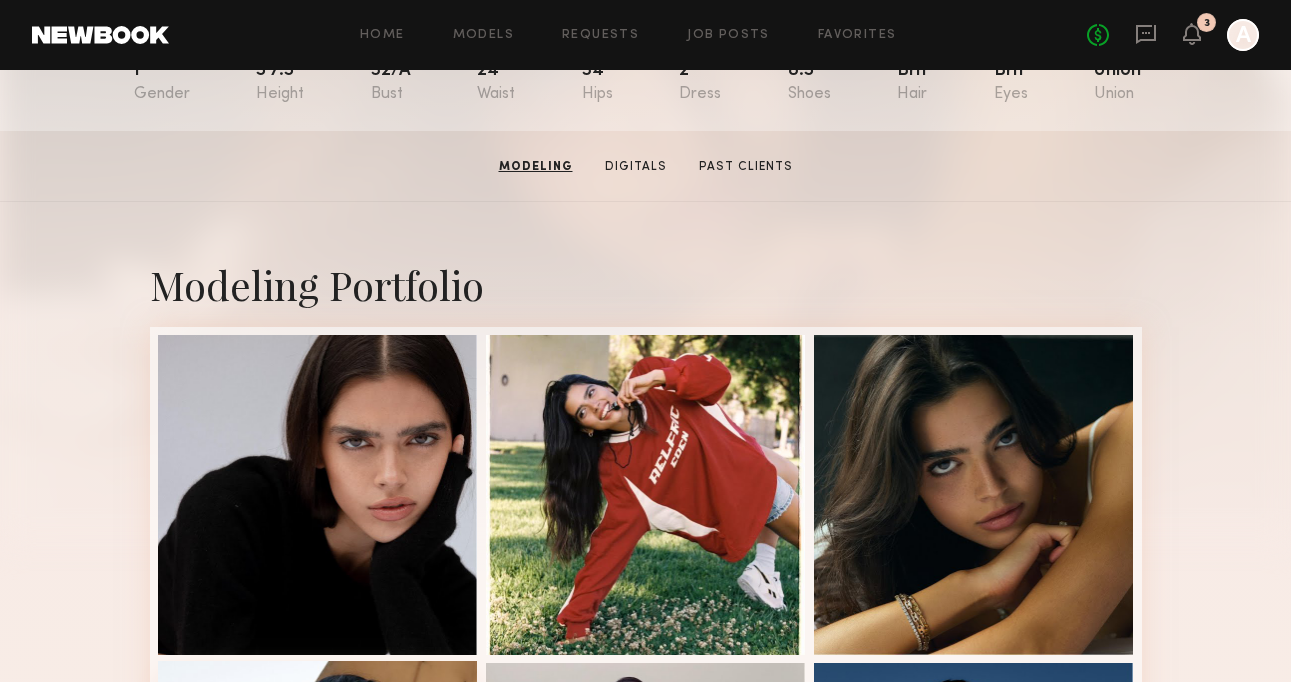 scroll, scrollTop: 0, scrollLeft: 0, axis: both 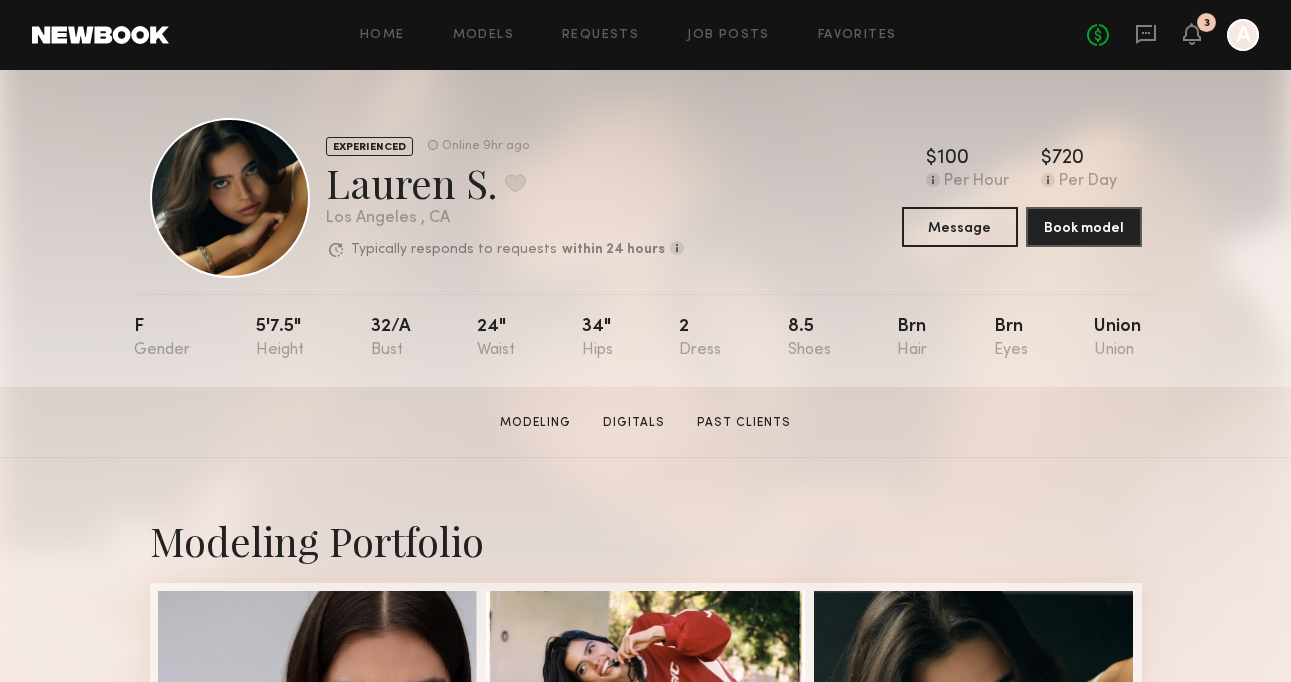 click on "No fees up to $5,000 3 A" 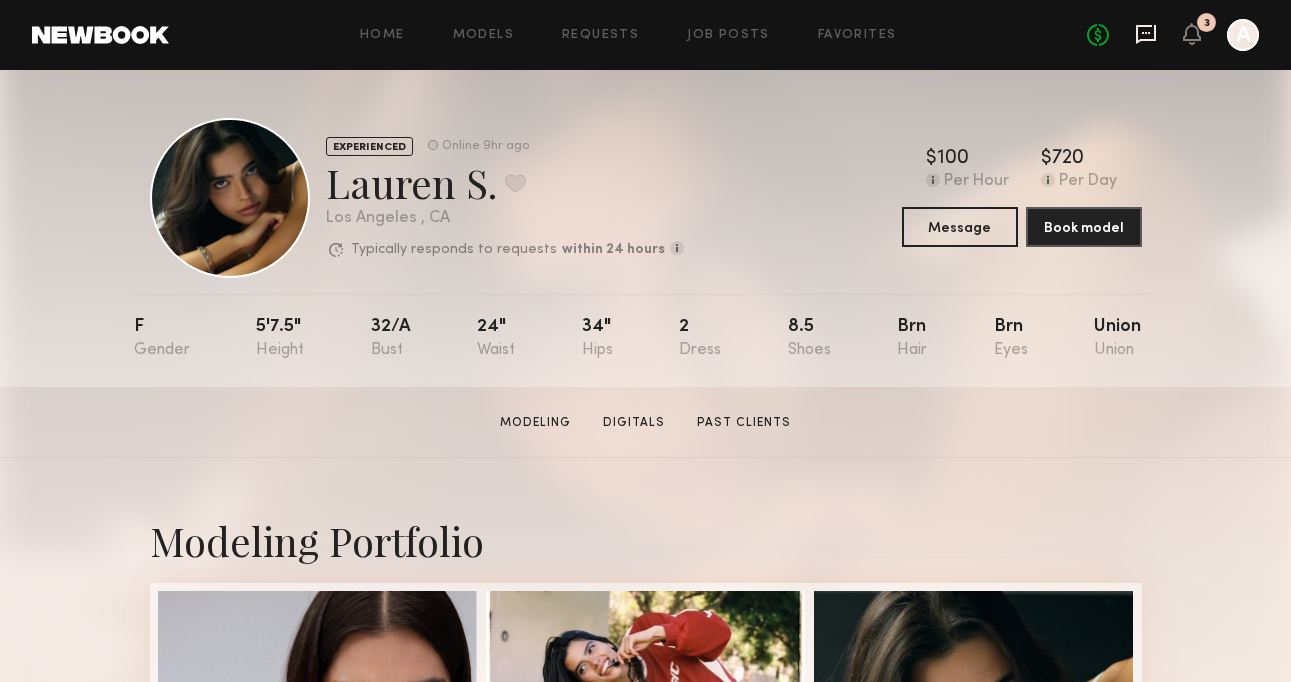 click 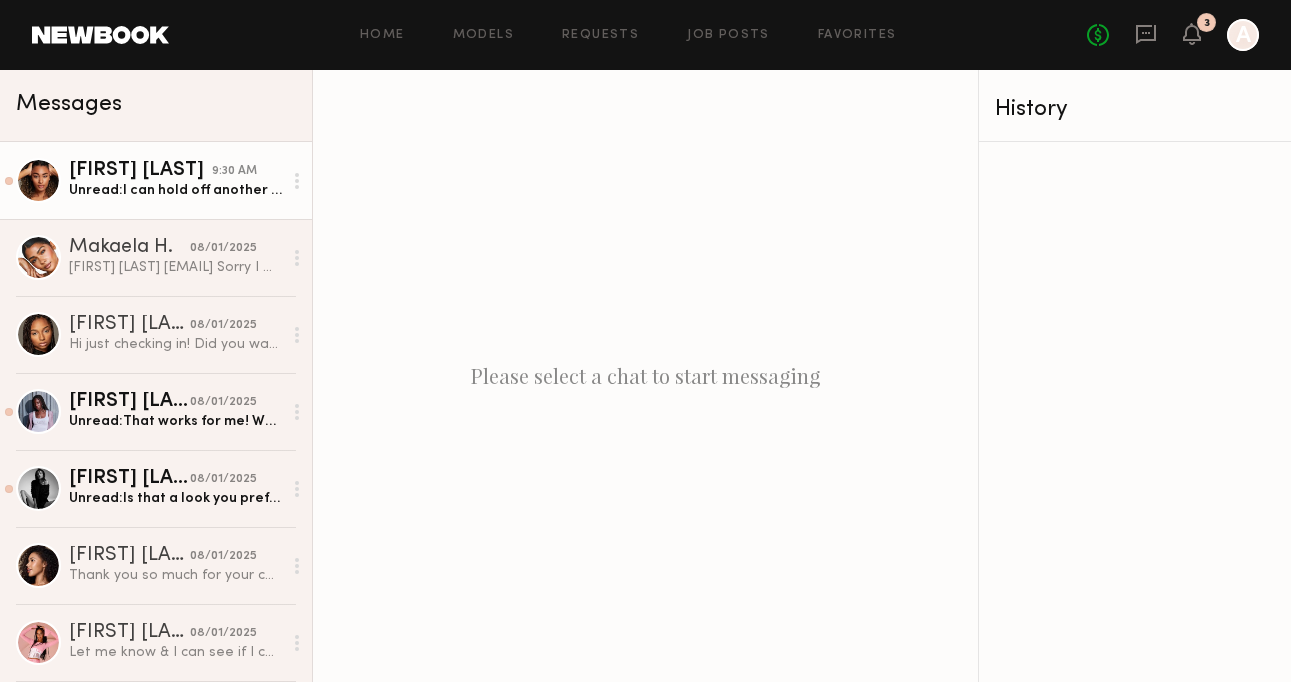 click on "Desree H." 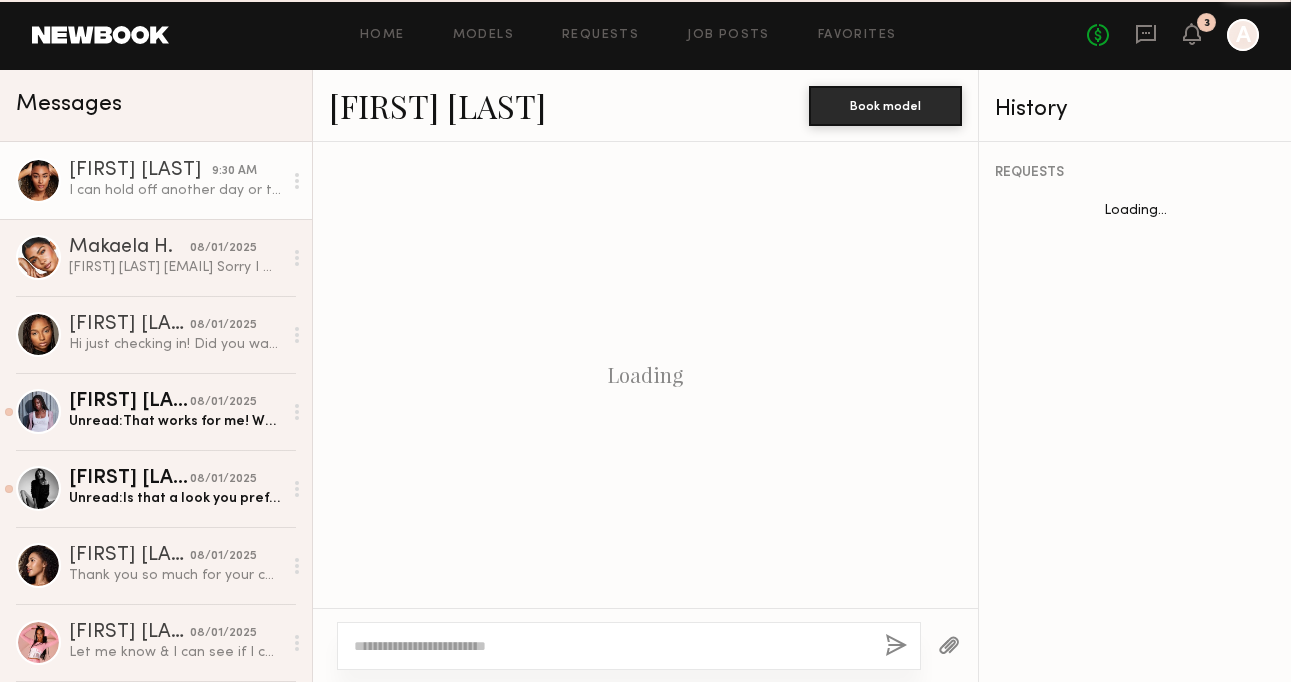 scroll, scrollTop: 1899, scrollLeft: 0, axis: vertical 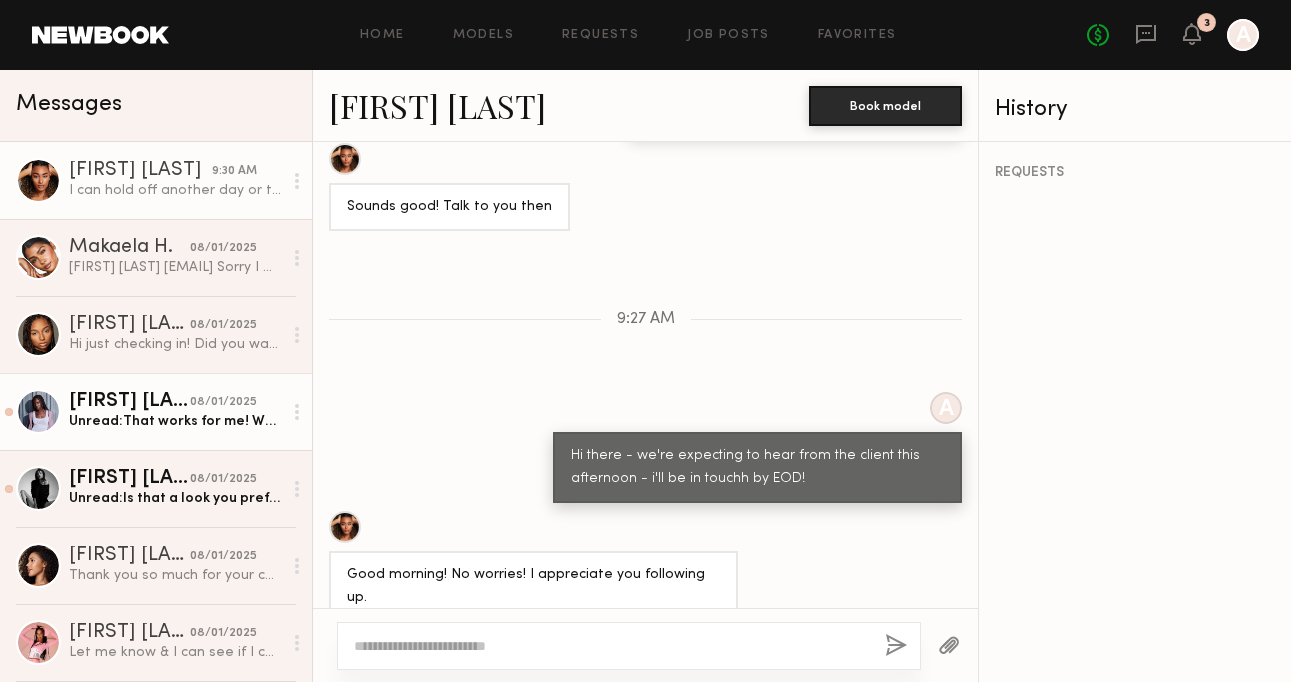 click on "Lucy C." 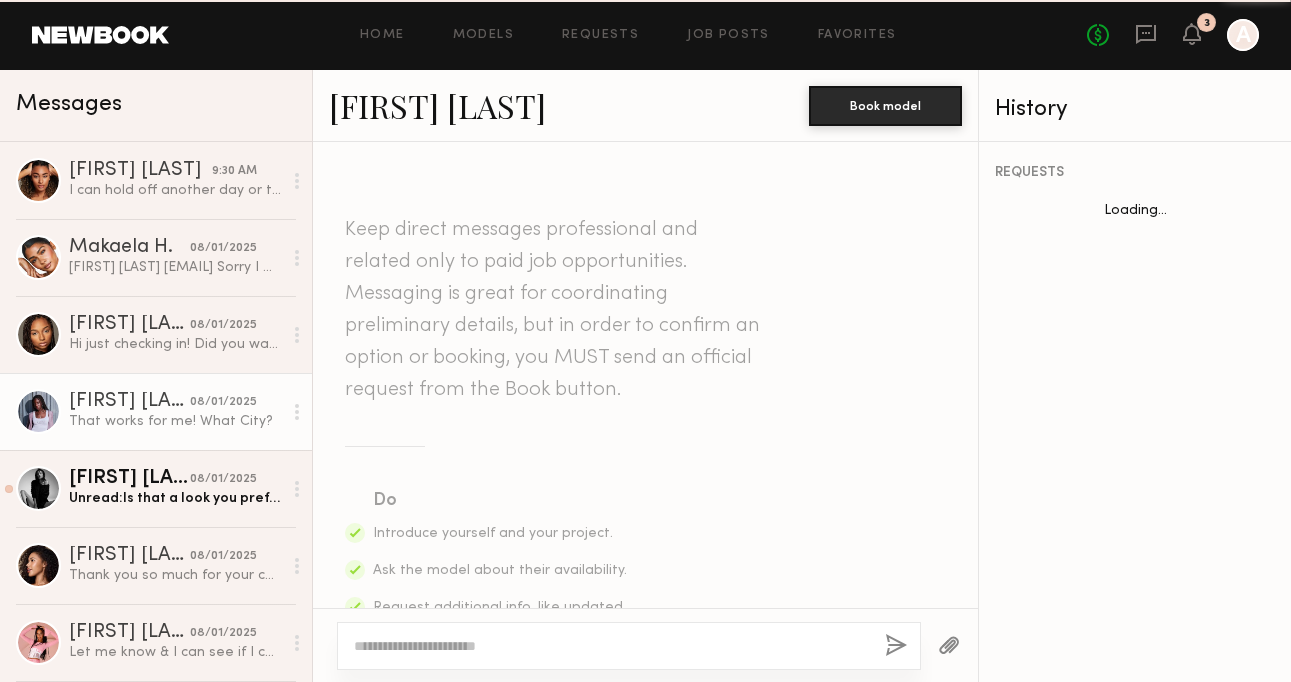 scroll, scrollTop: 1449, scrollLeft: 0, axis: vertical 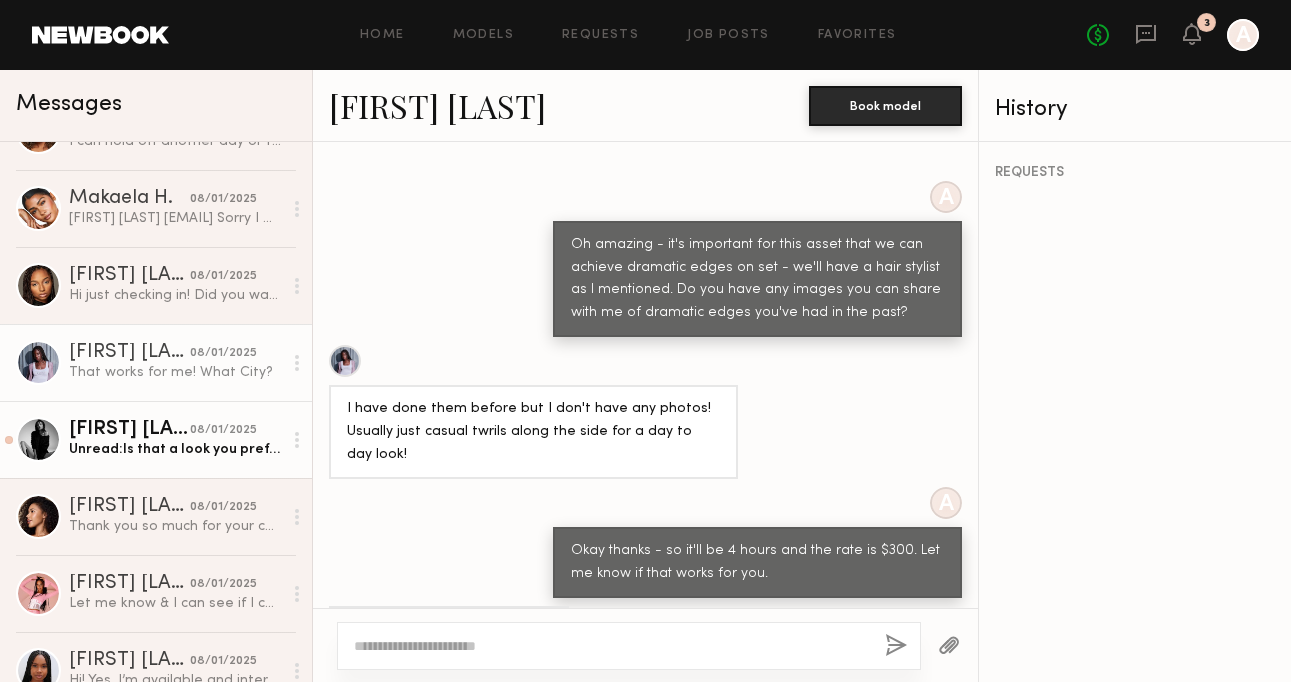 click on "Unread:  Is that a look you prefer?" 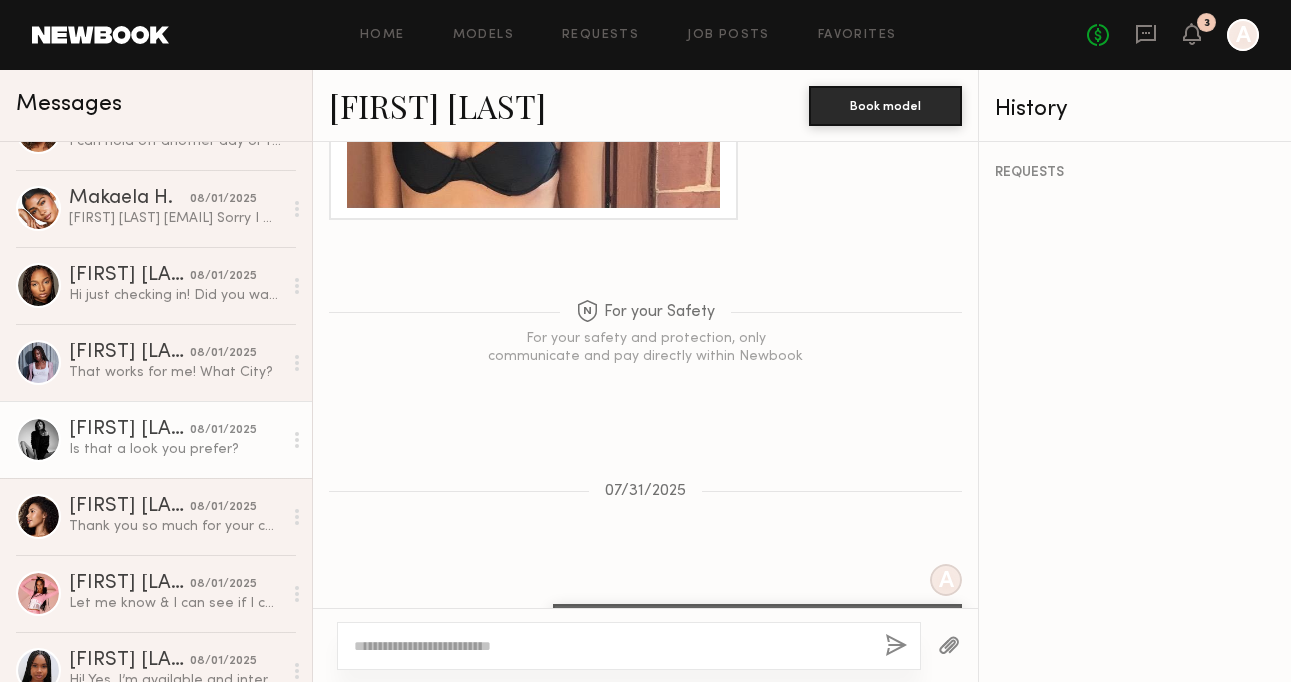 scroll, scrollTop: 2405, scrollLeft: 0, axis: vertical 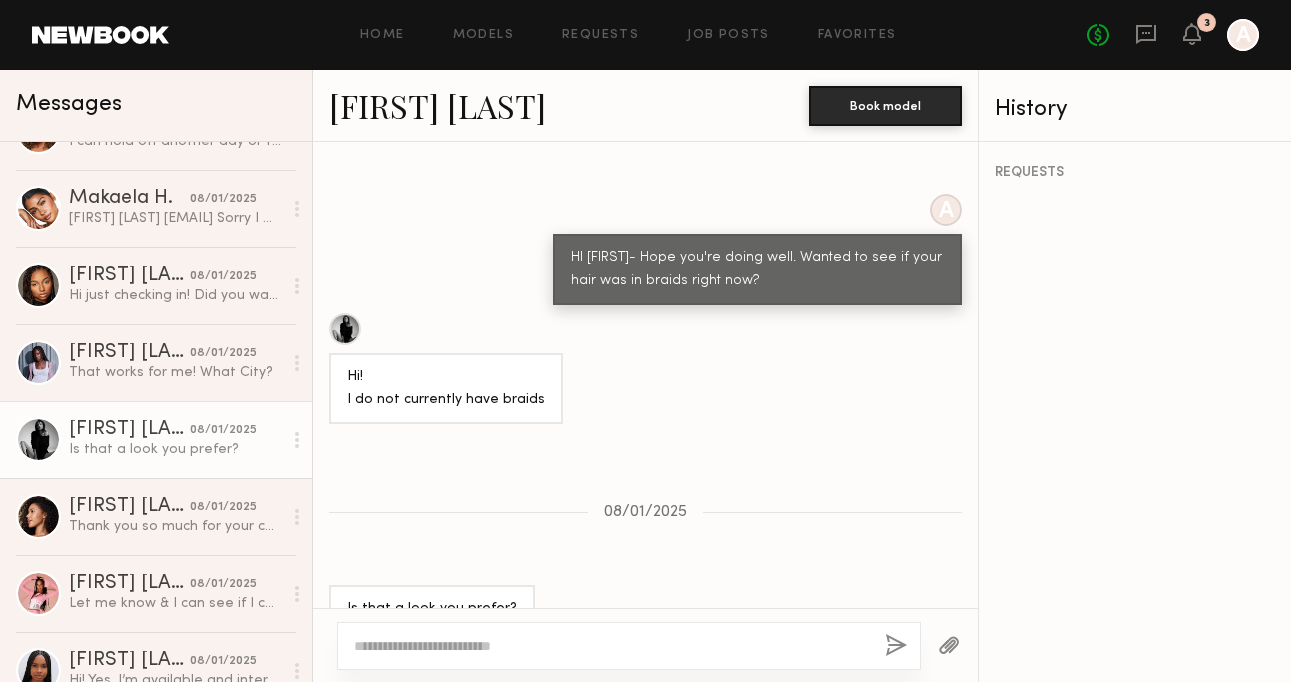 type on "*" 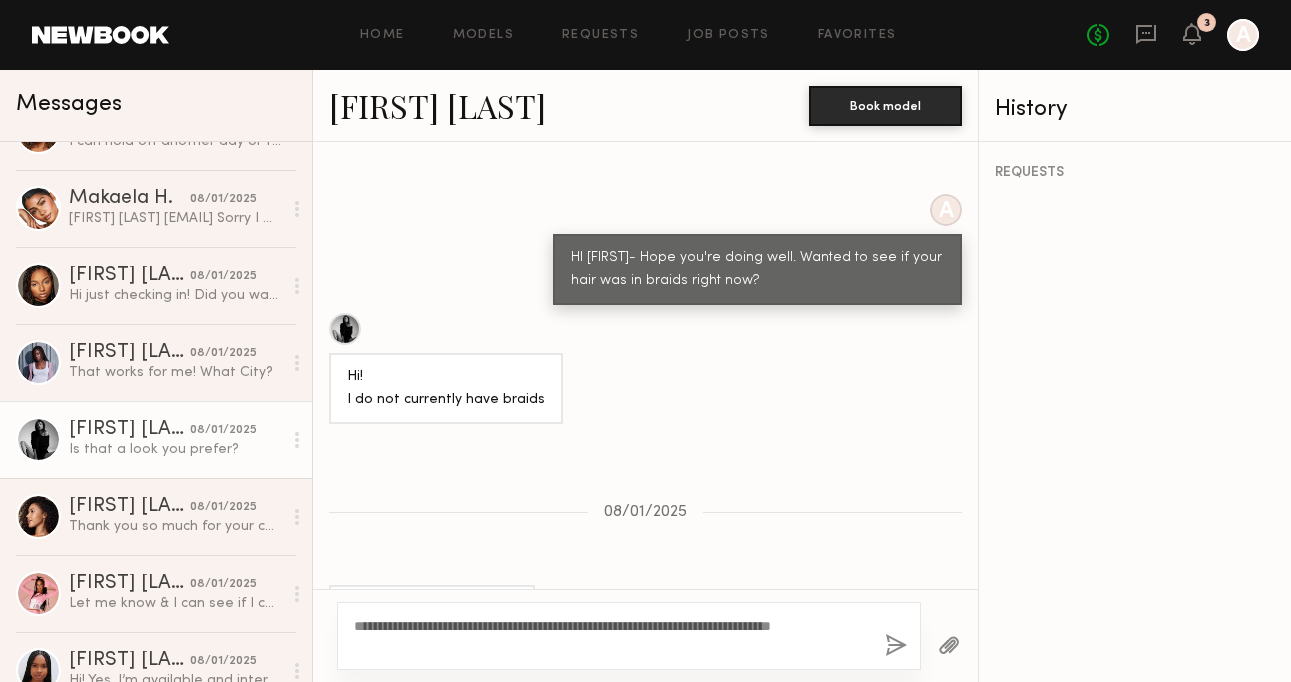 click on "**********" 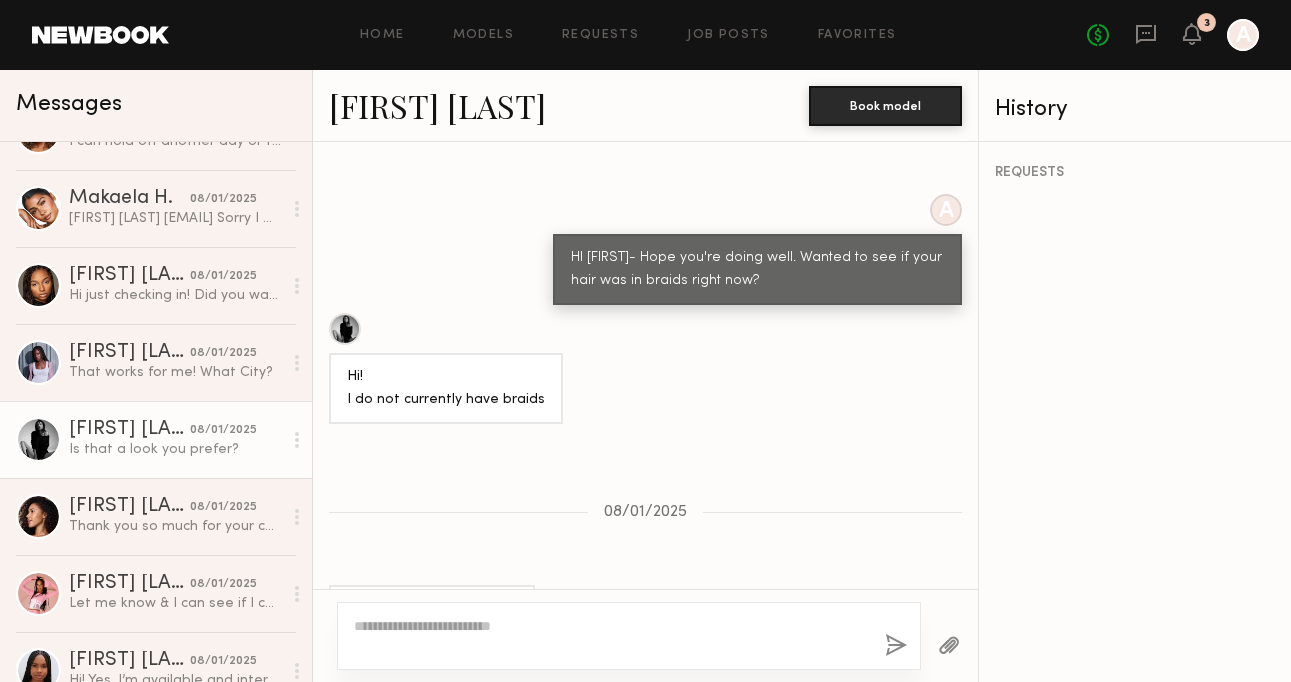 scroll, scrollTop: 2788, scrollLeft: 0, axis: vertical 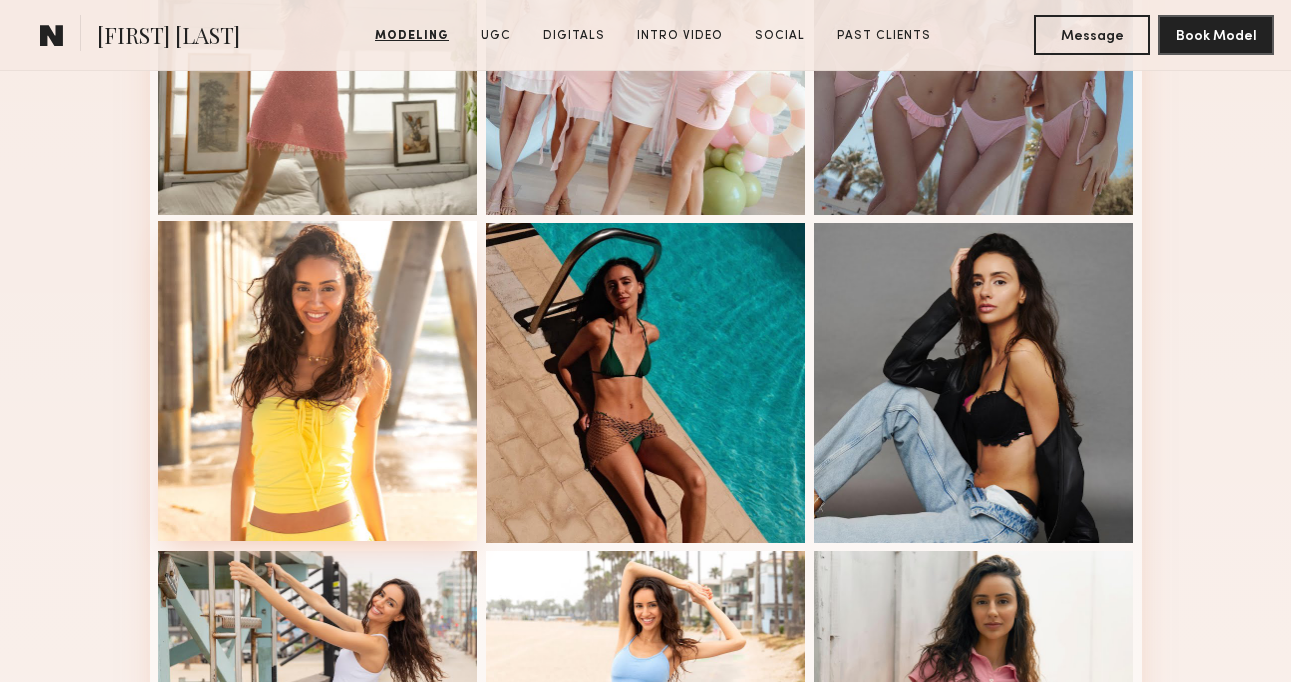 click at bounding box center (318, 381) 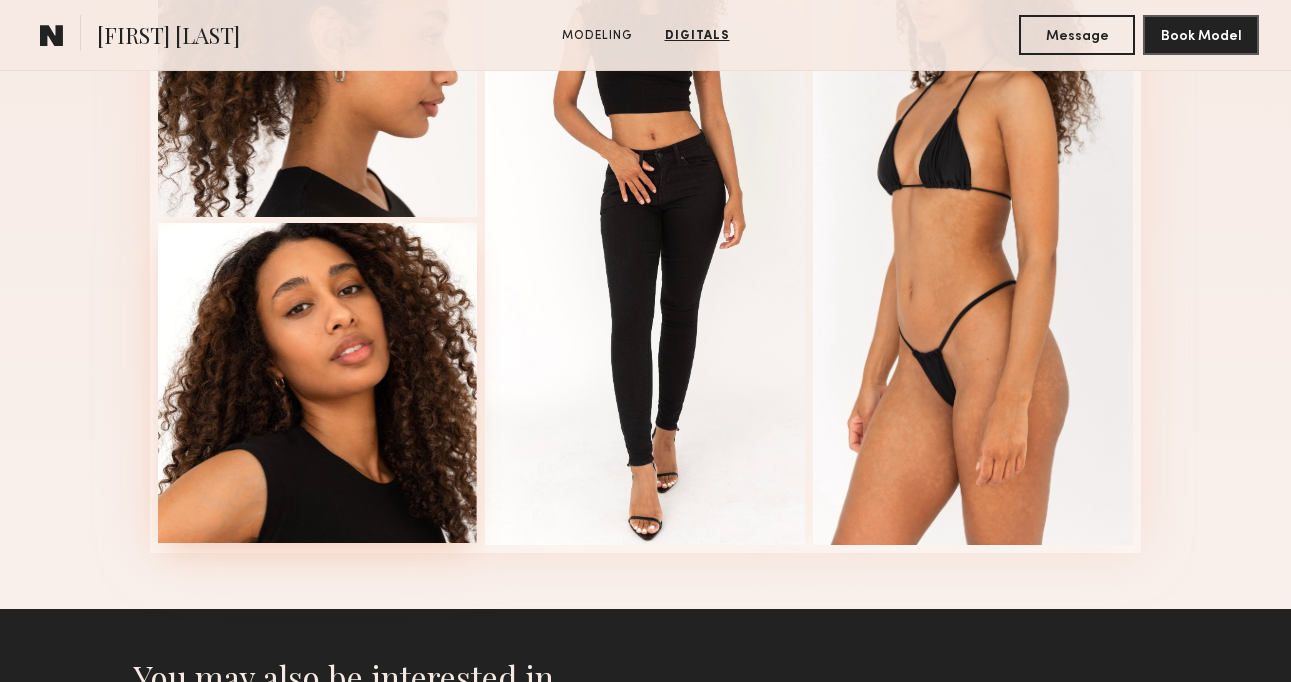 scroll, scrollTop: 2232, scrollLeft: 0, axis: vertical 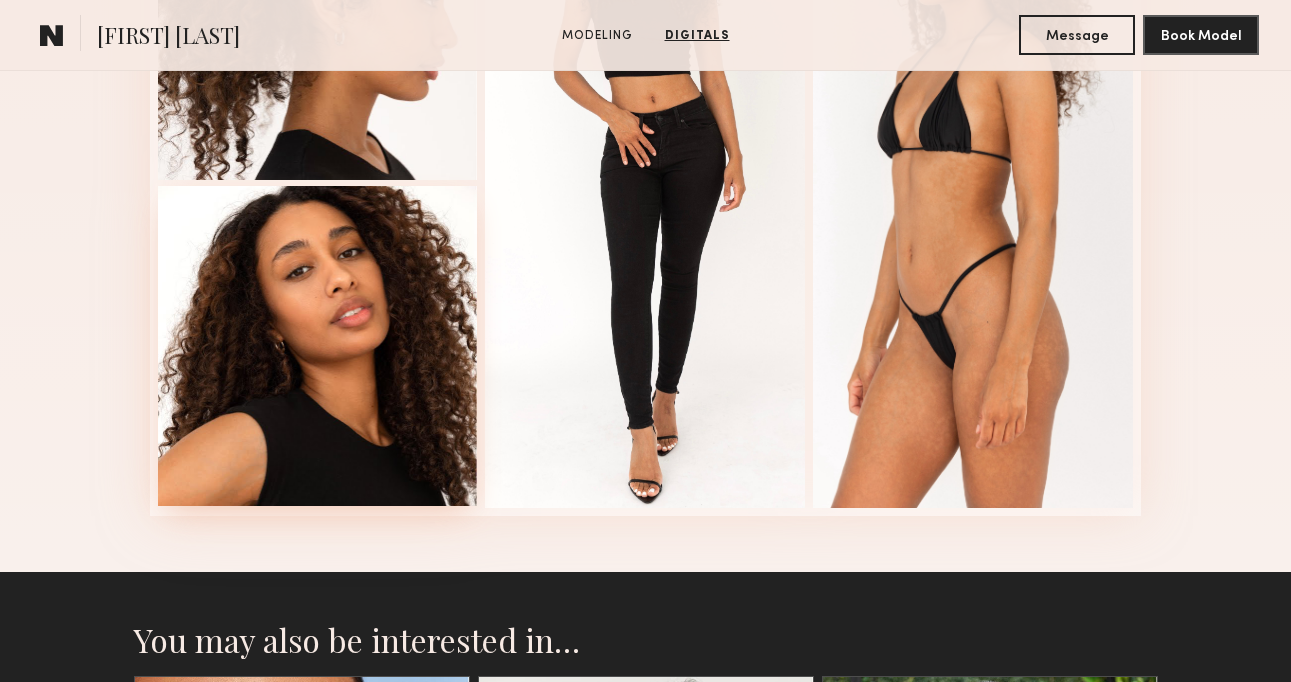 click at bounding box center (318, 346) 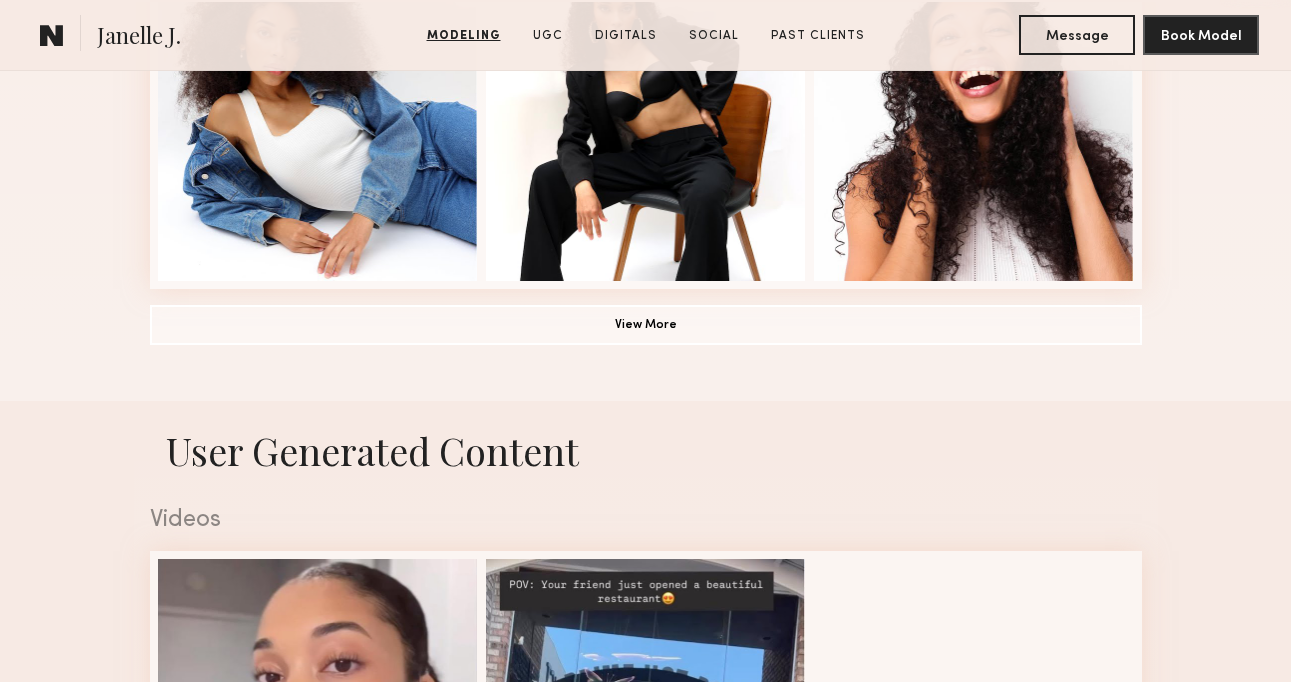 scroll, scrollTop: 1431, scrollLeft: 0, axis: vertical 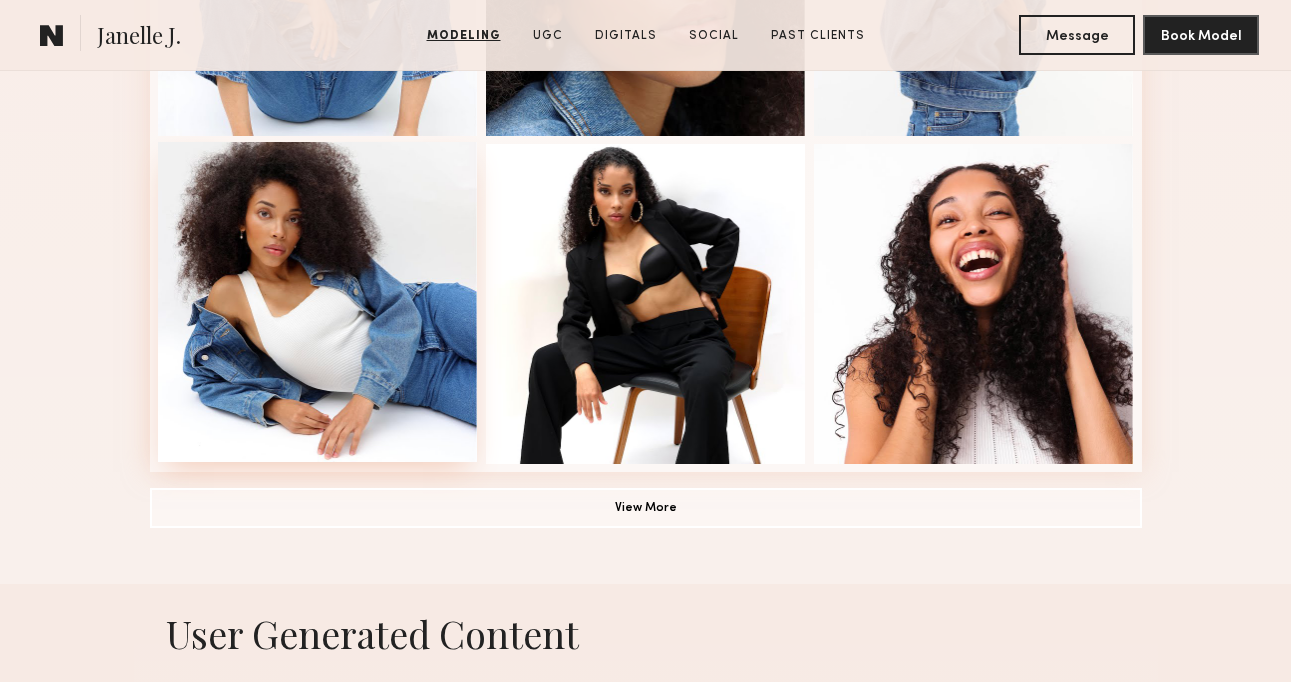 click at bounding box center (318, 302) 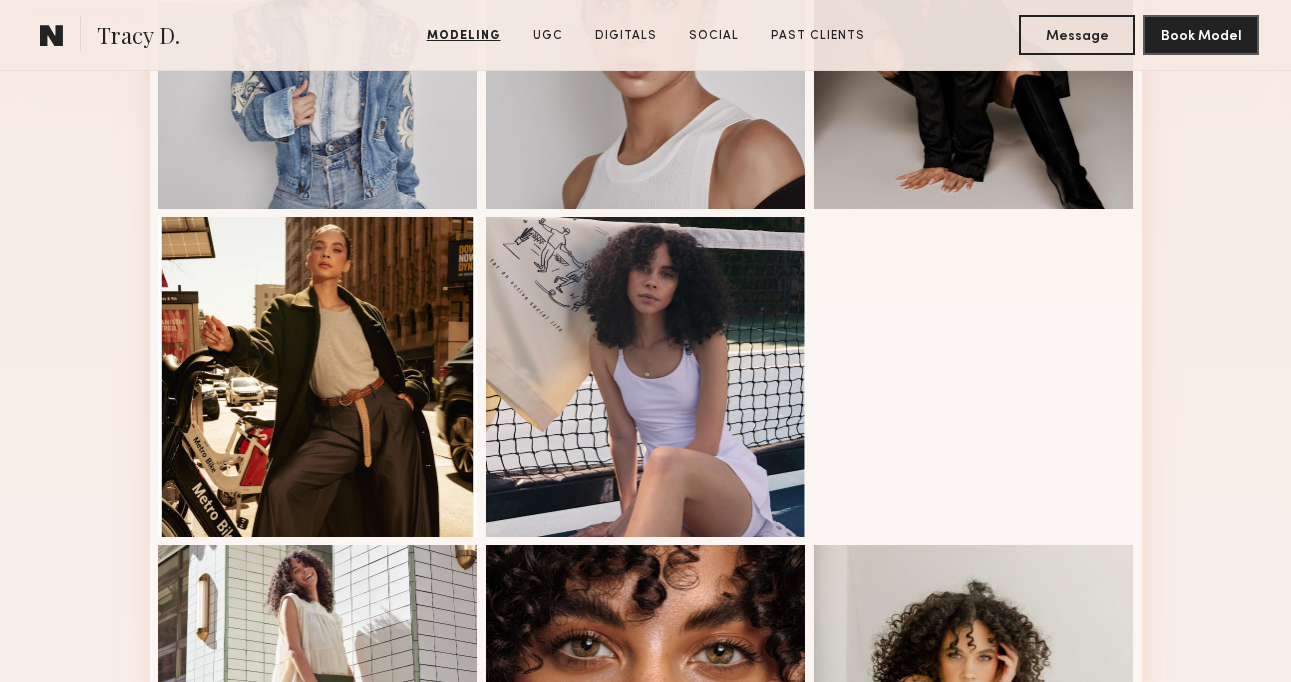 scroll, scrollTop: 747, scrollLeft: 0, axis: vertical 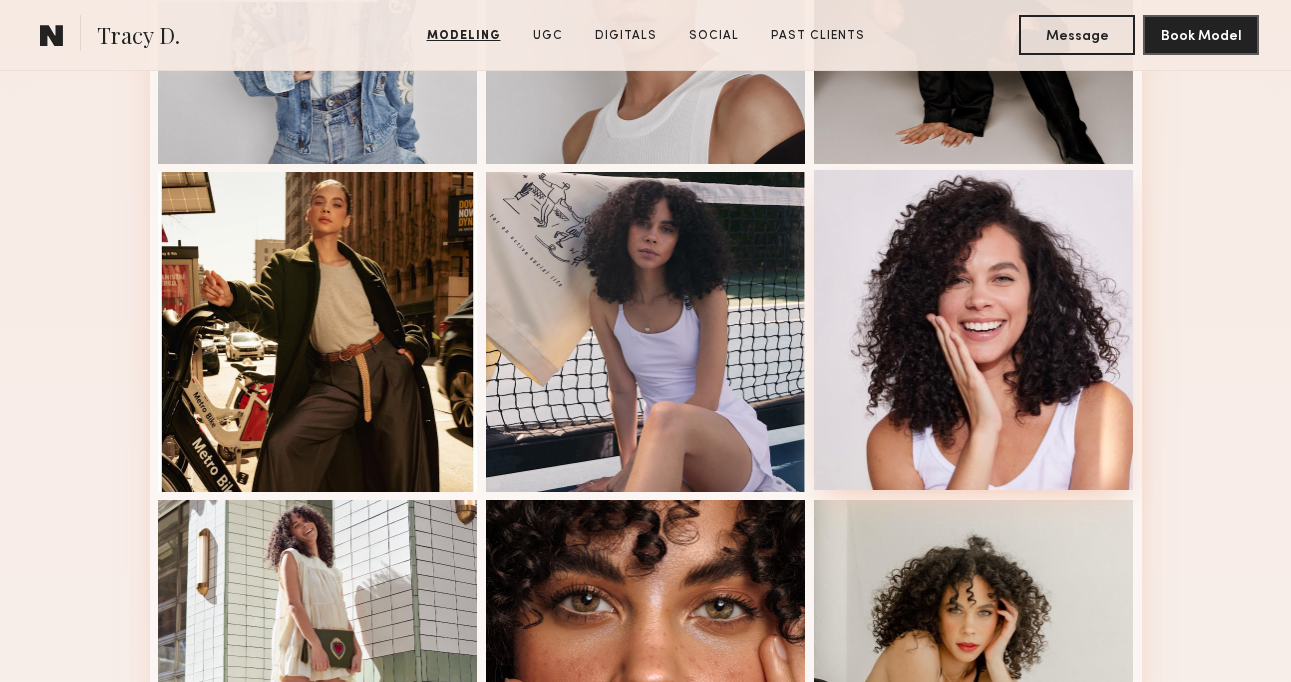 click at bounding box center (974, 330) 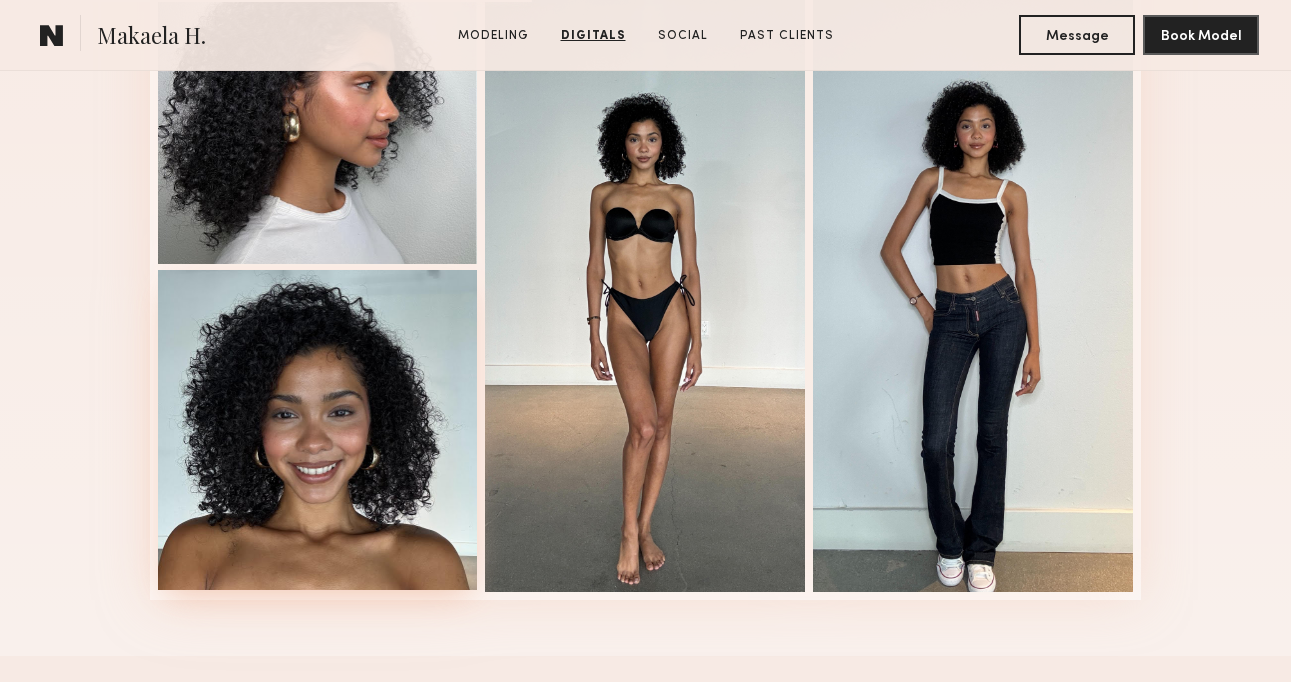 scroll, scrollTop: 2210, scrollLeft: 0, axis: vertical 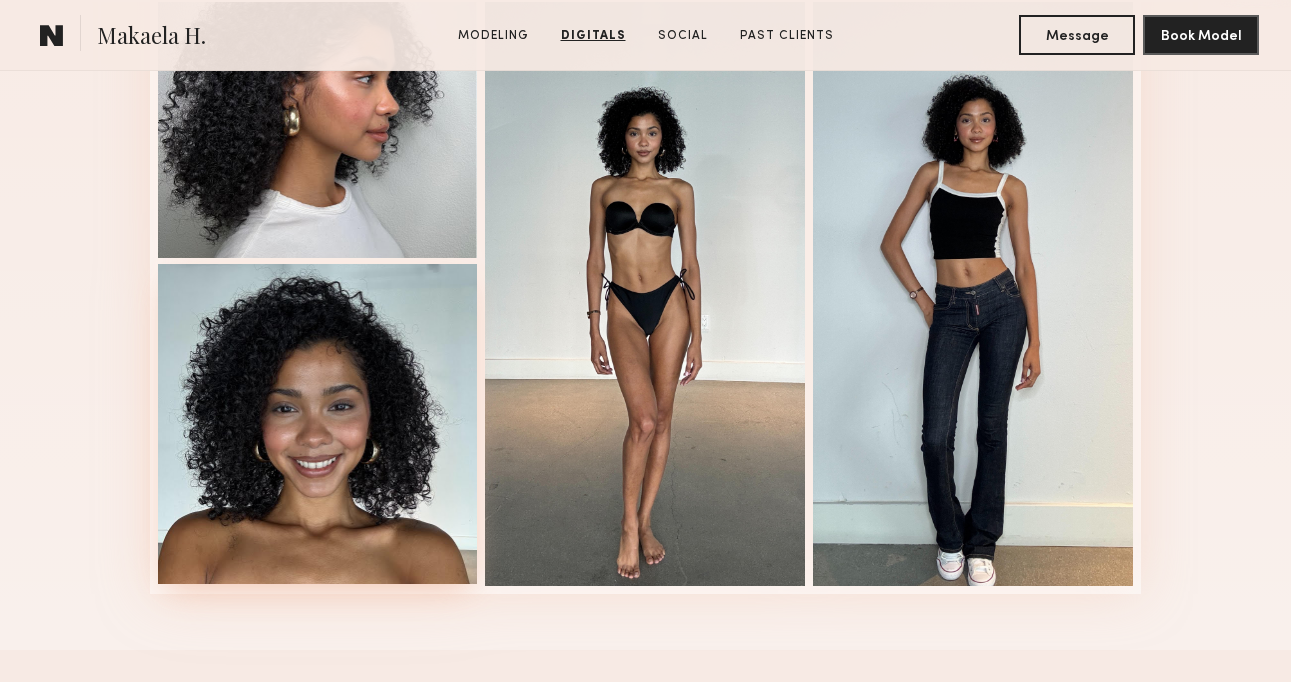 click at bounding box center [318, 424] 